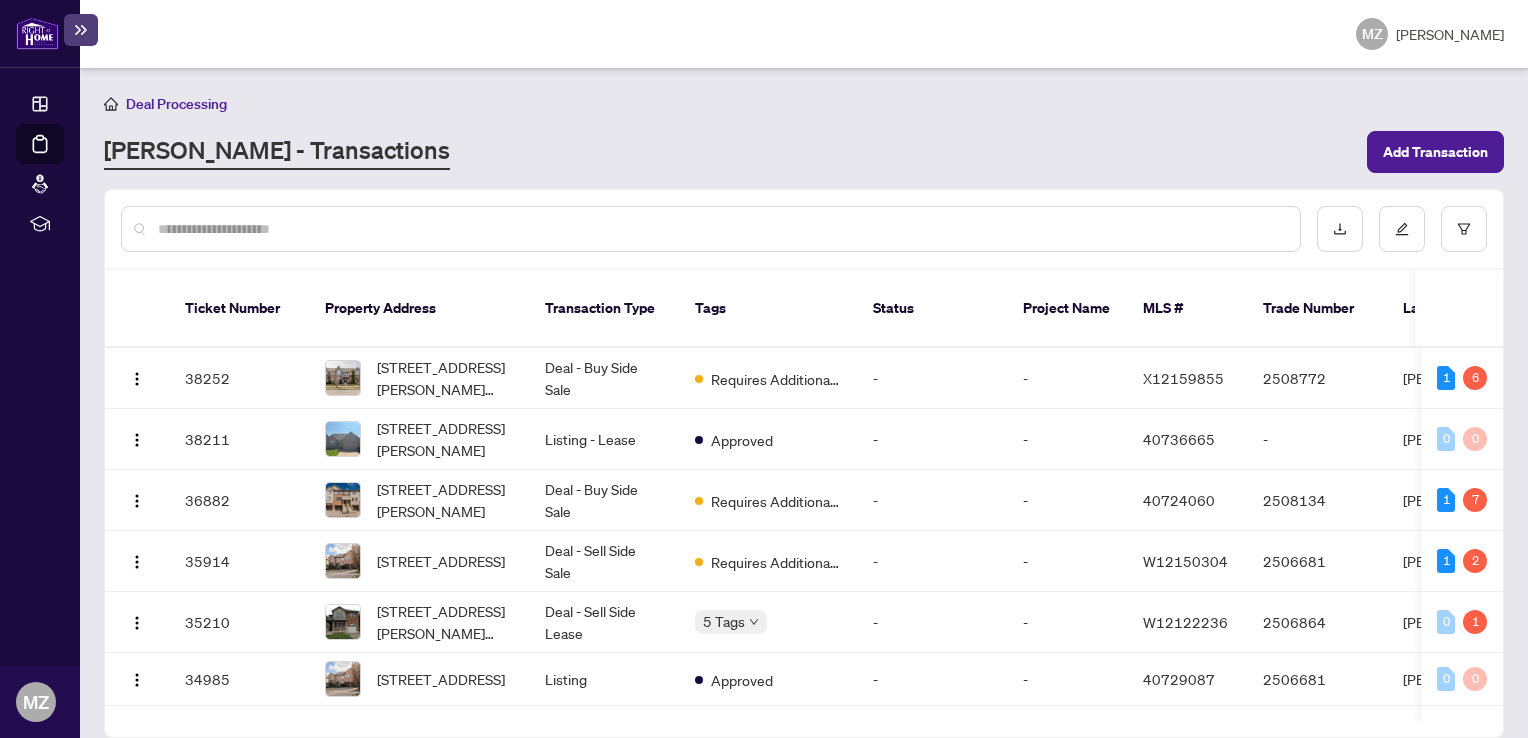 scroll, scrollTop: 0, scrollLeft: 0, axis: both 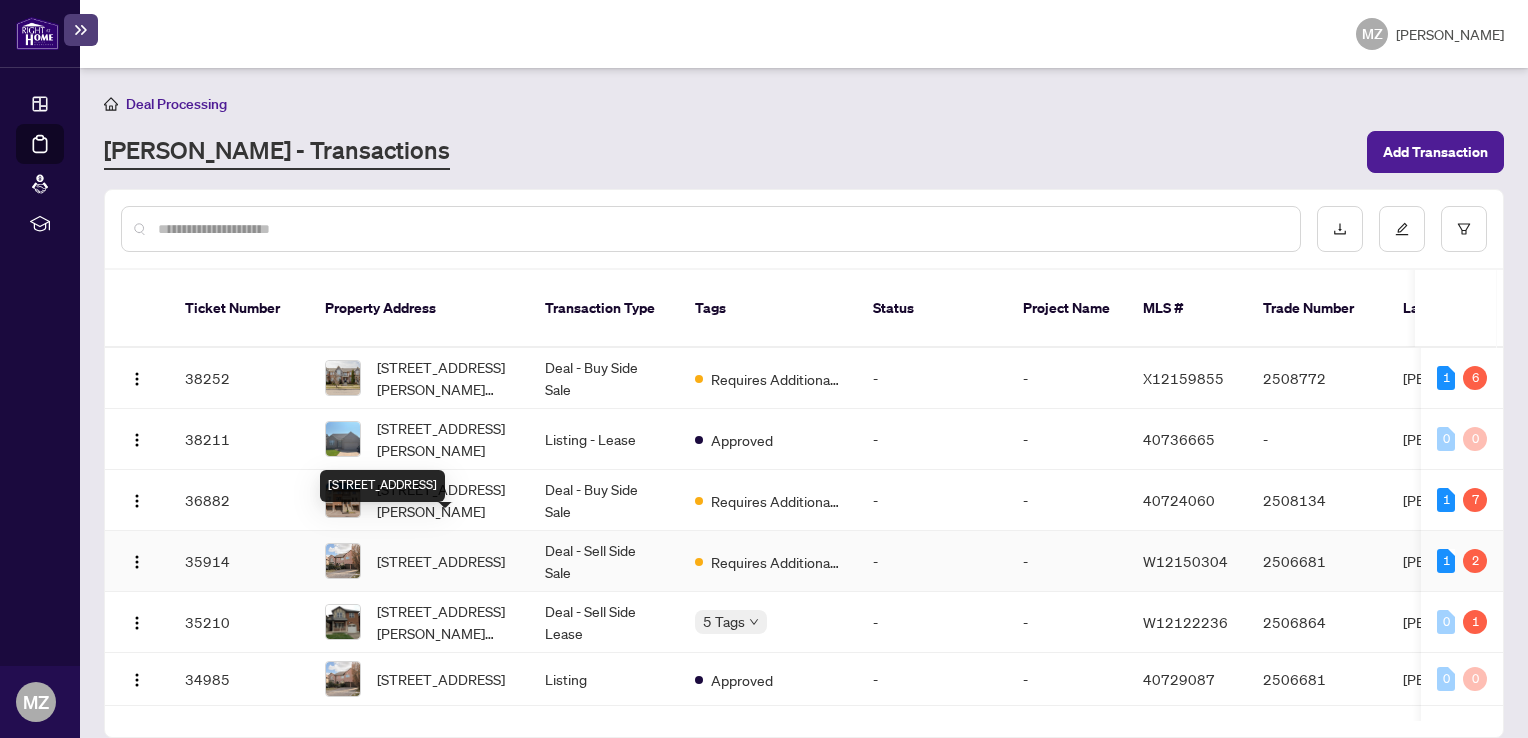 click on "[STREET_ADDRESS]" at bounding box center [382, 486] 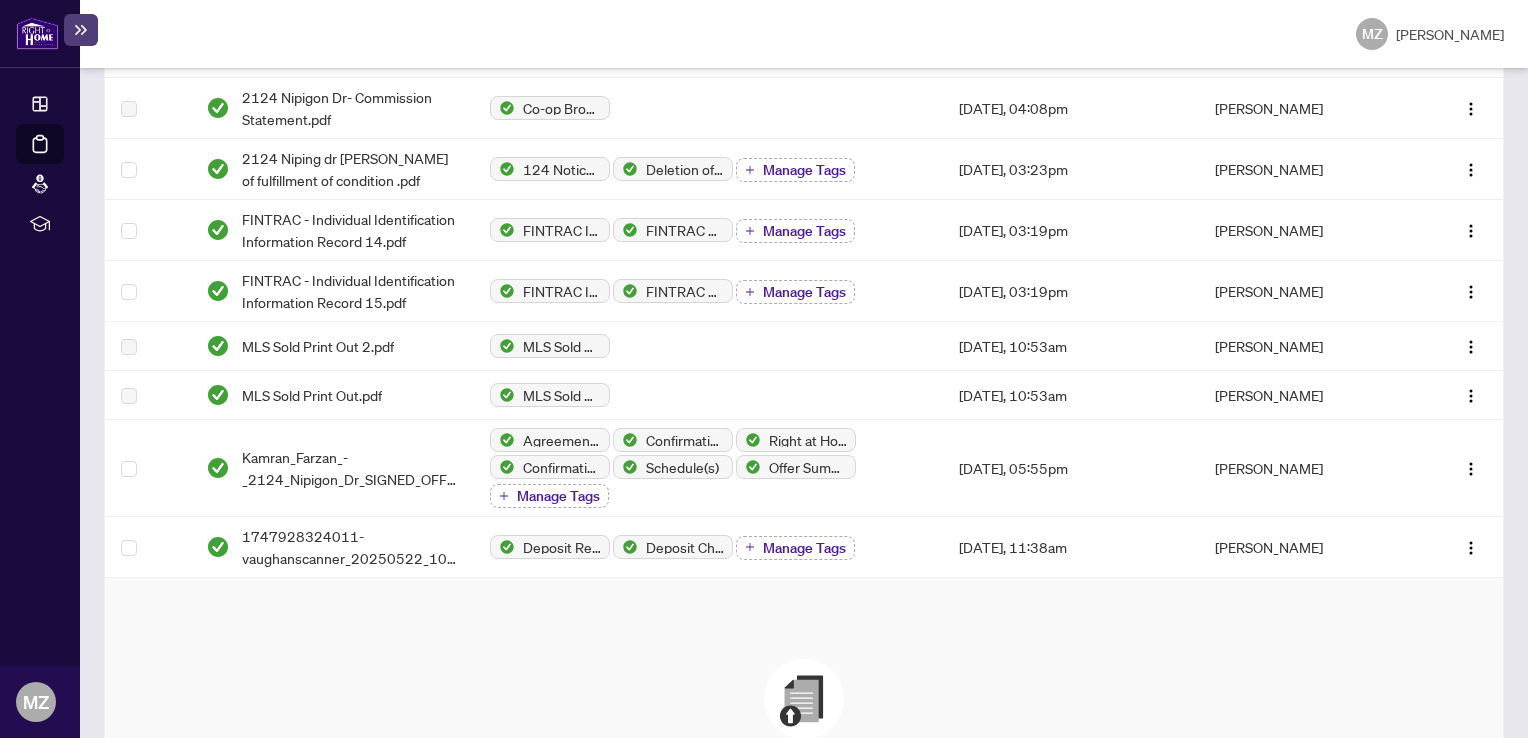 scroll, scrollTop: 977, scrollLeft: 0, axis: vertical 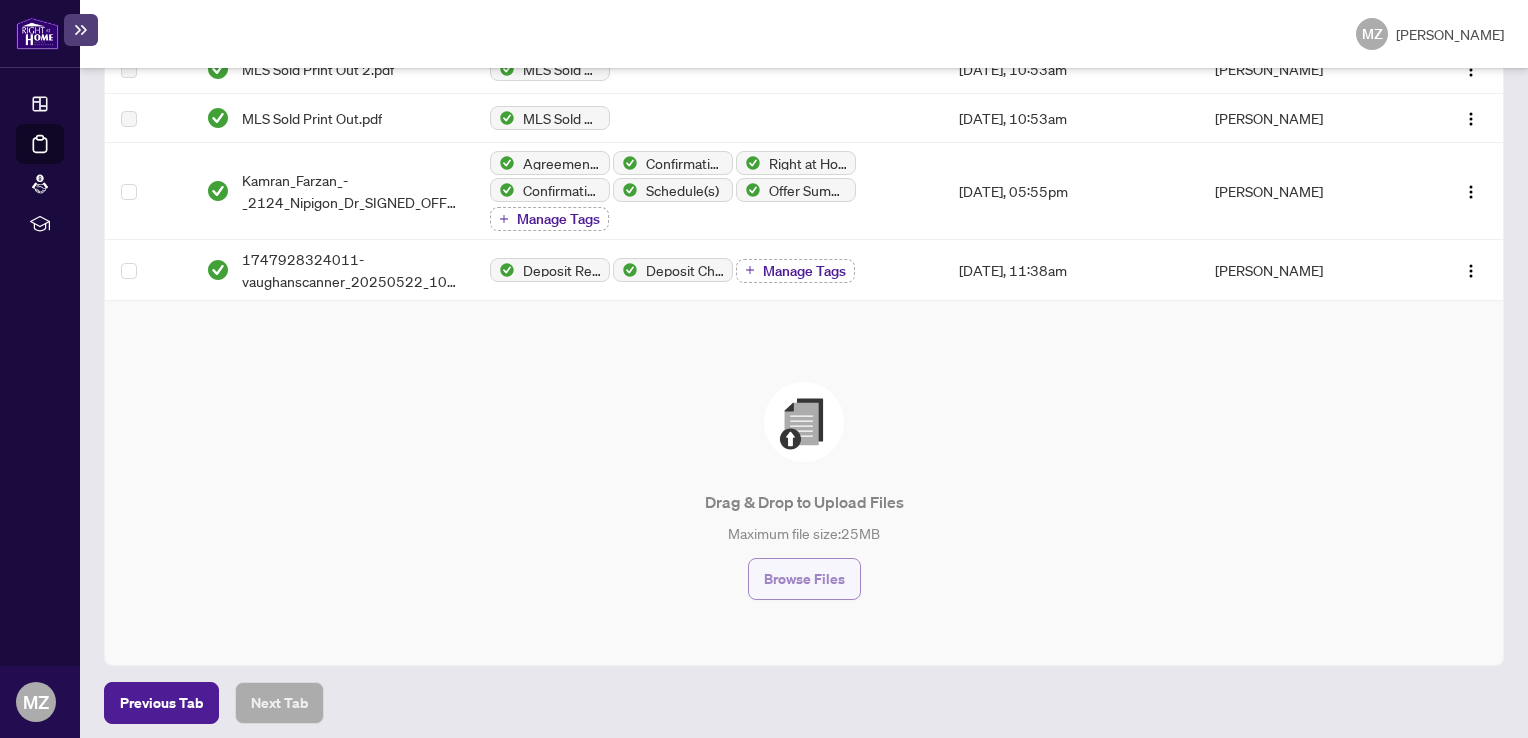 click on "Browse Files" at bounding box center (804, 579) 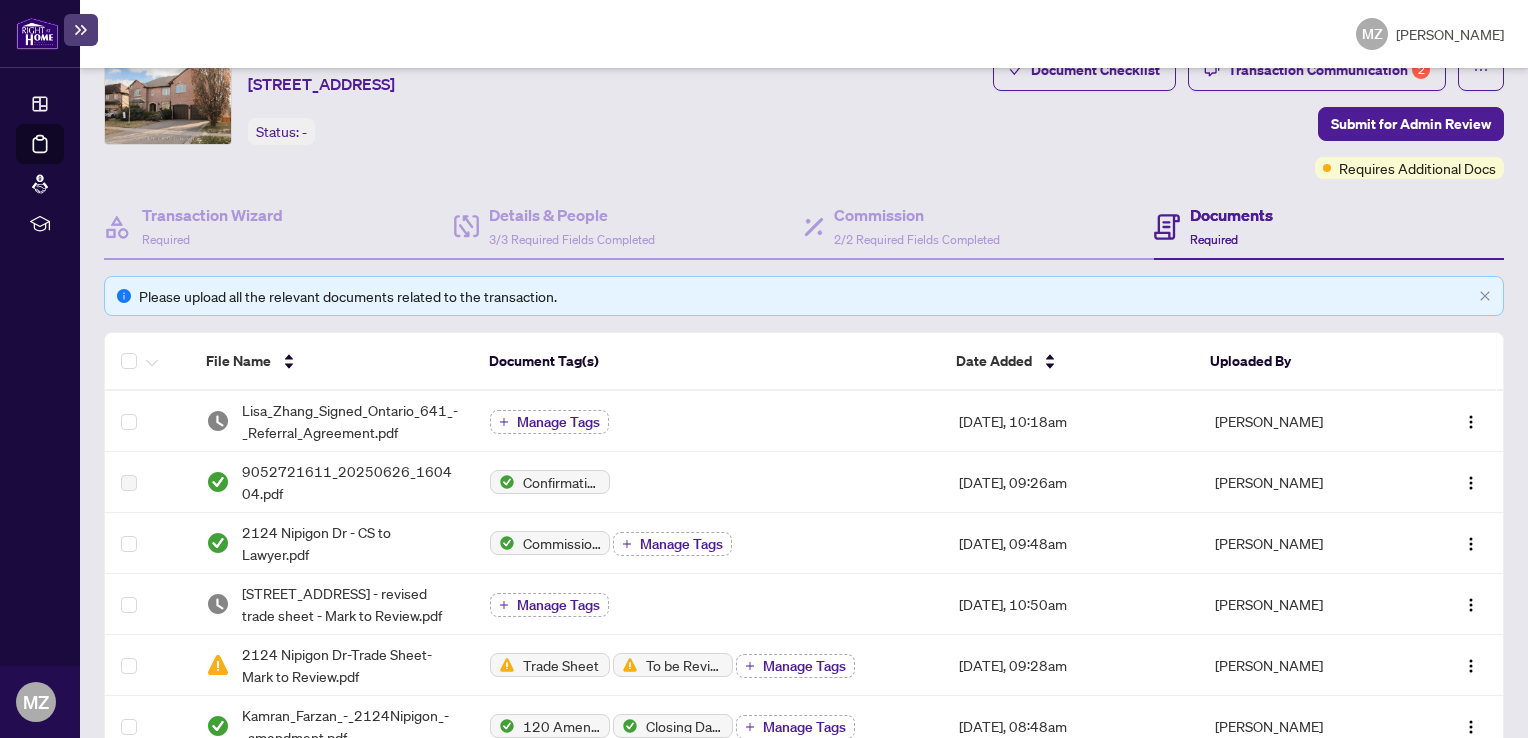 scroll, scrollTop: 77, scrollLeft: 0, axis: vertical 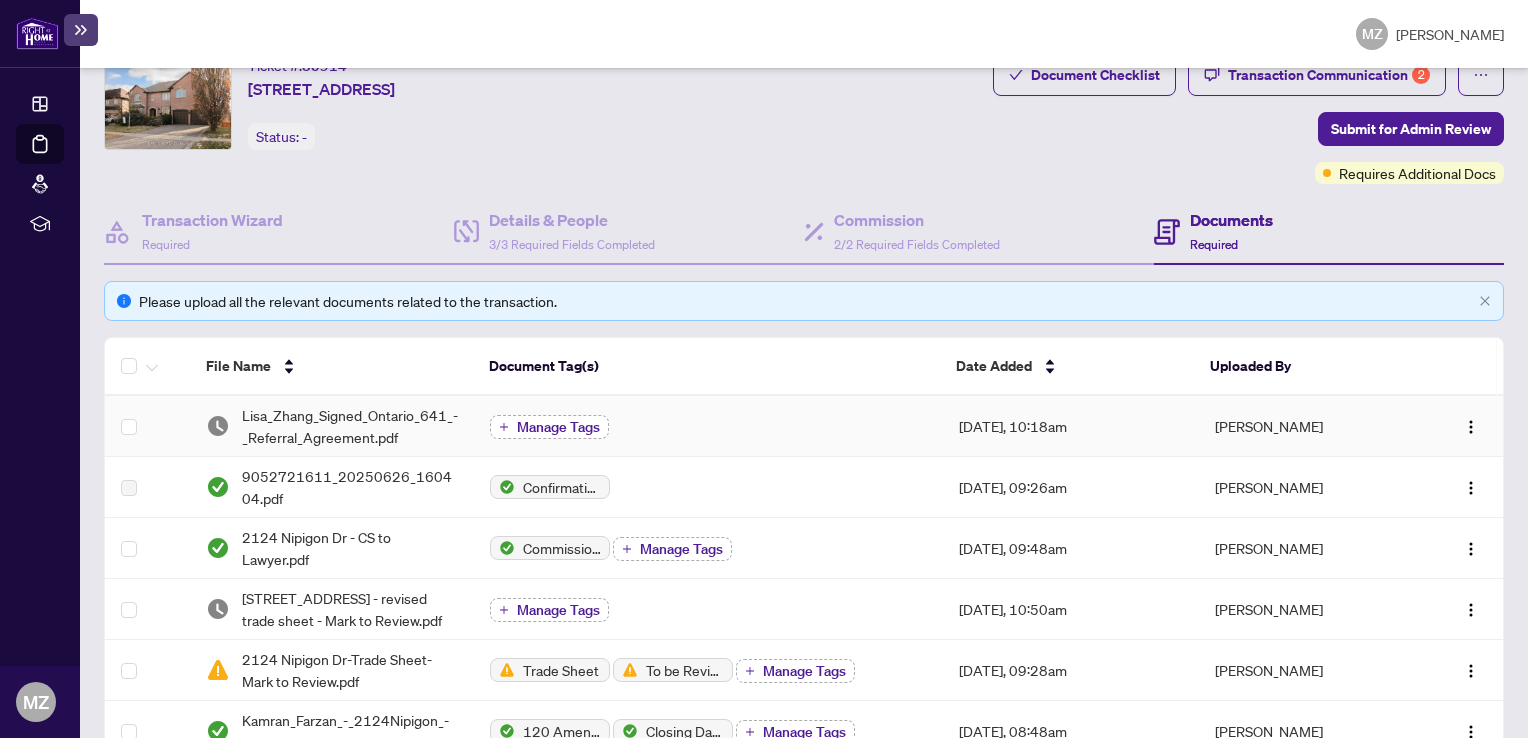 click on "Manage Tags" at bounding box center [558, 427] 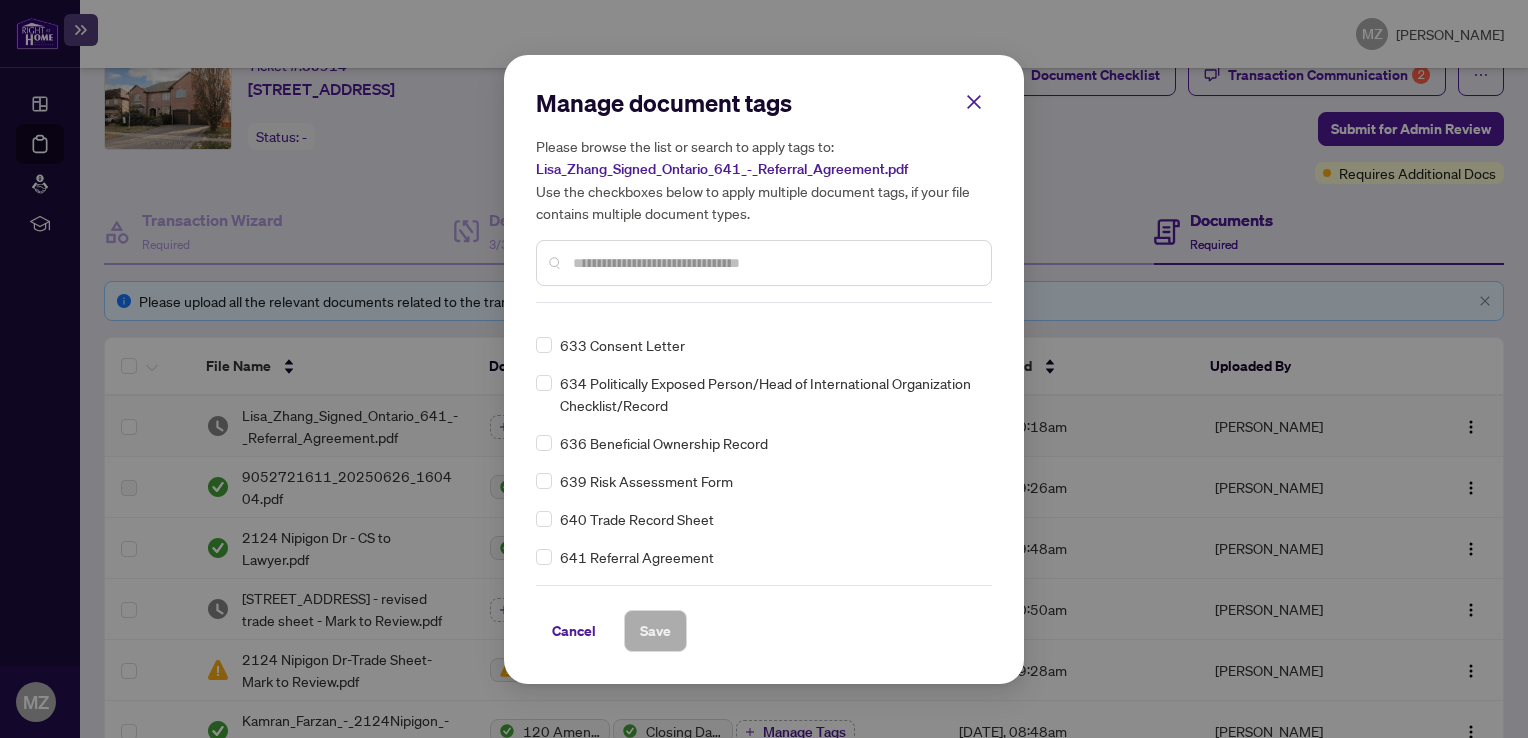 scroll, scrollTop: 13500, scrollLeft: 0, axis: vertical 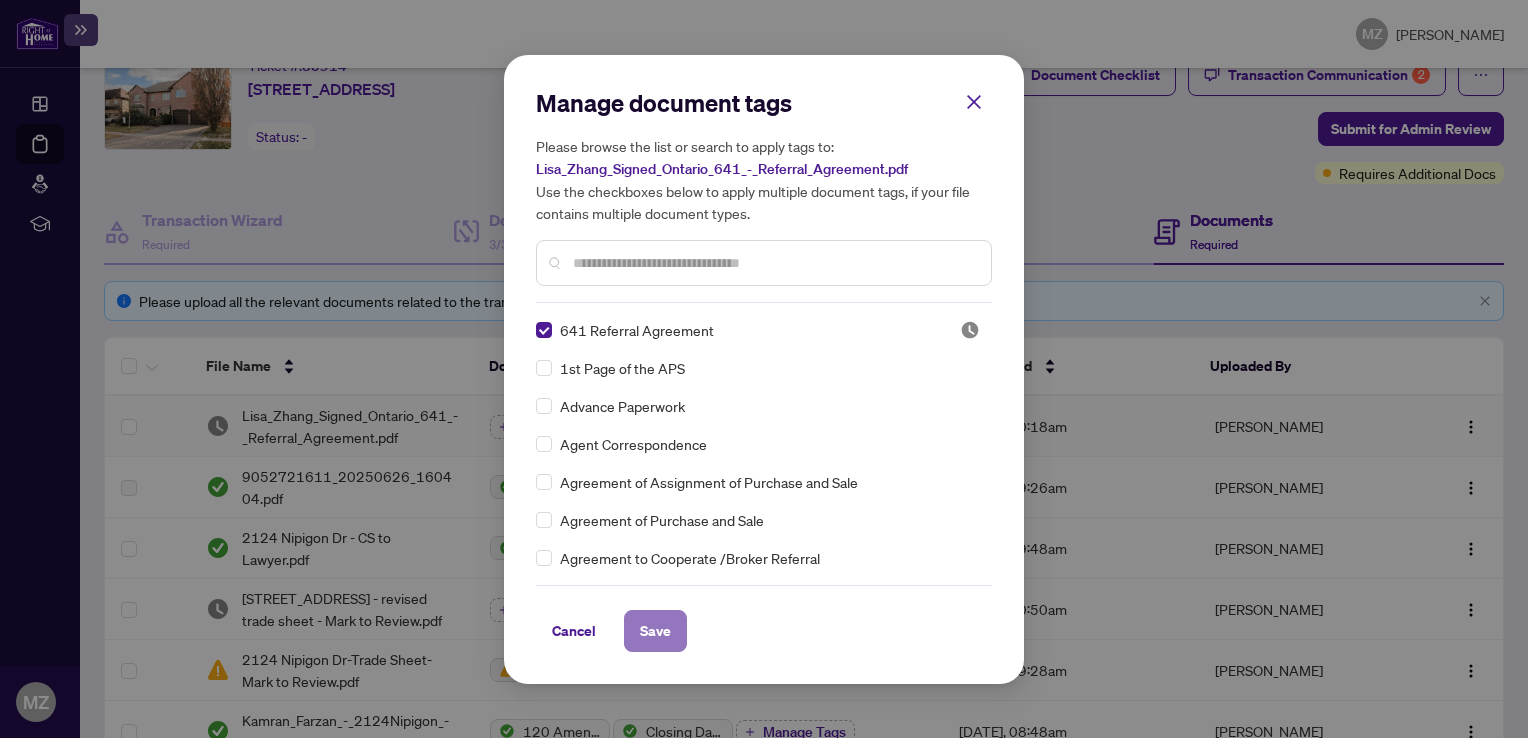 click on "Save" at bounding box center (655, 631) 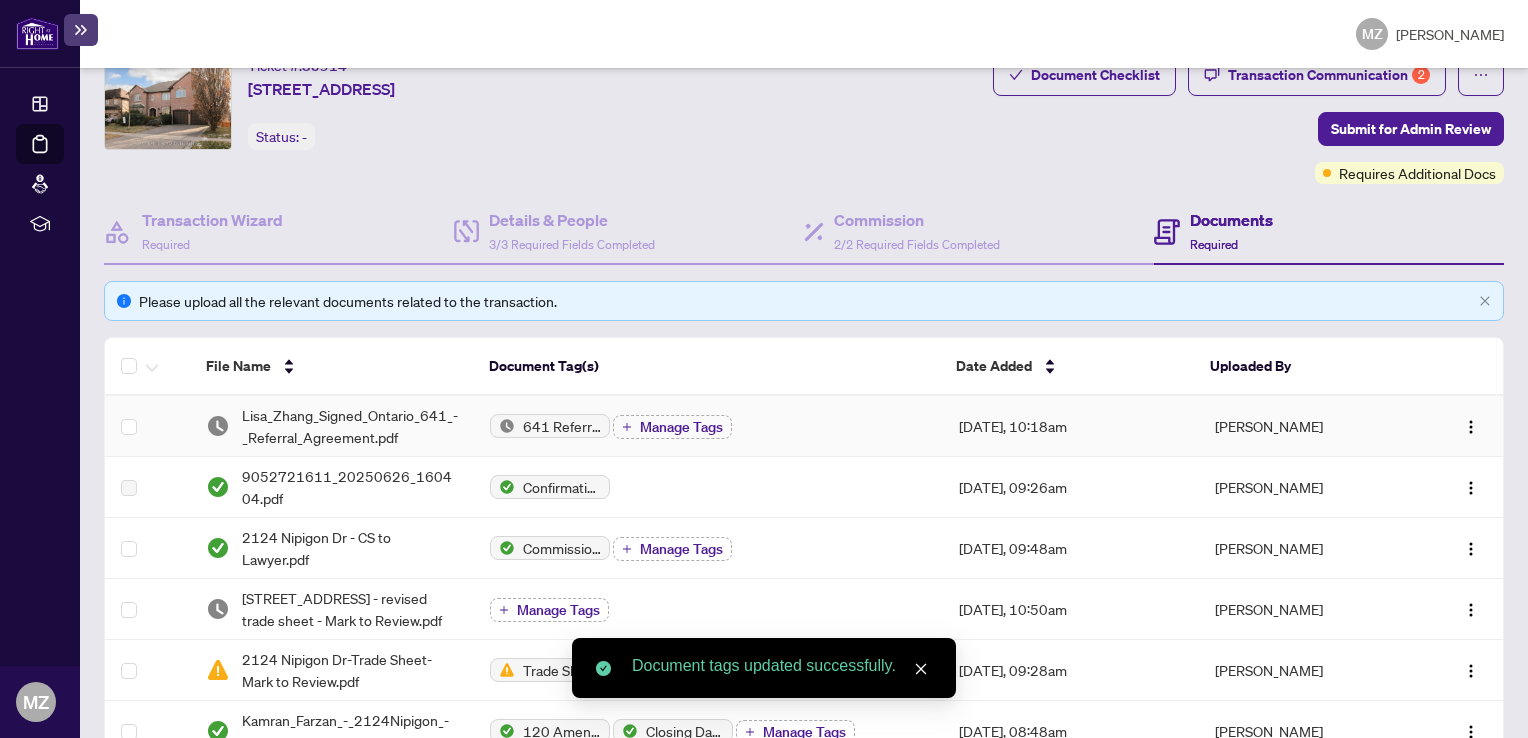 scroll, scrollTop: 277, scrollLeft: 0, axis: vertical 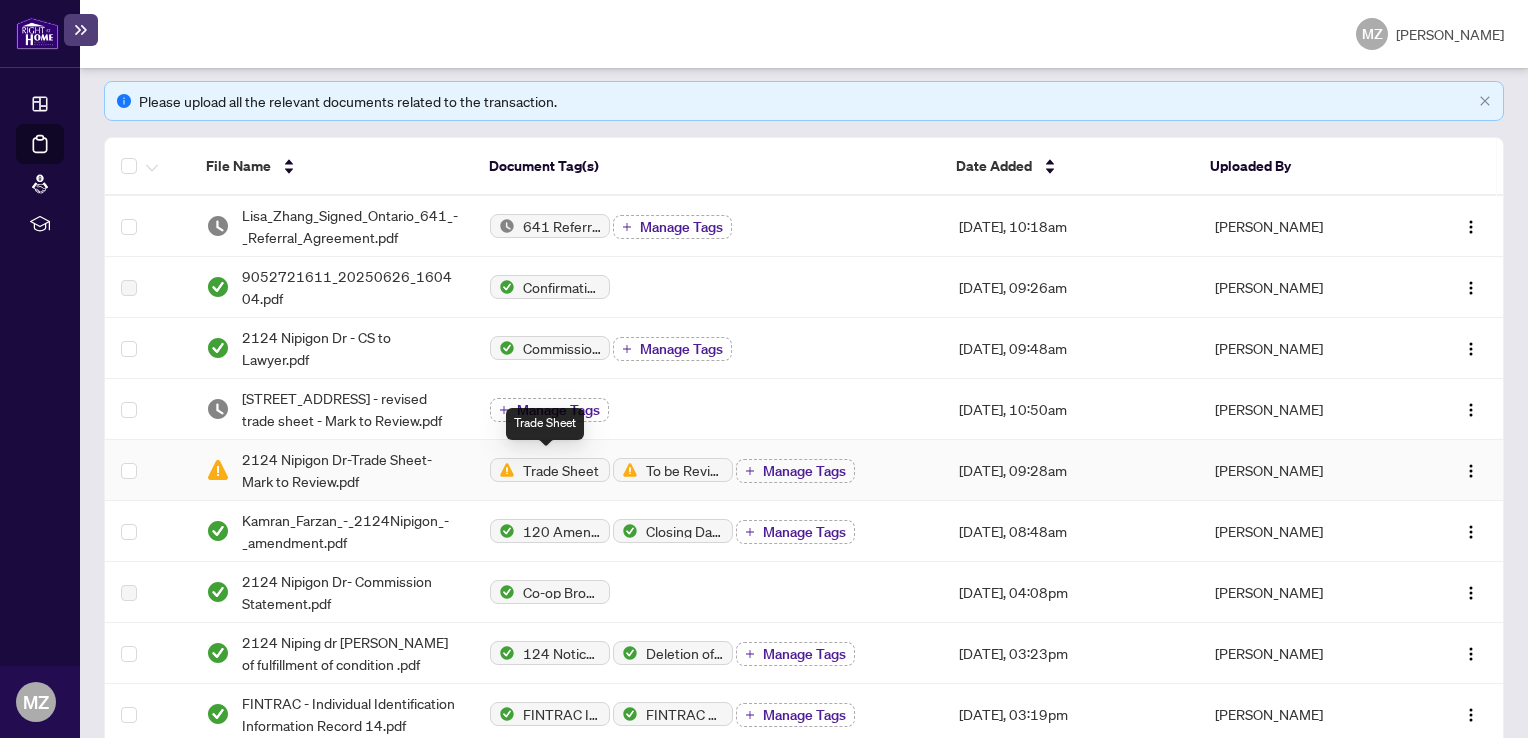 click on "Trade Sheet" at bounding box center [561, 470] 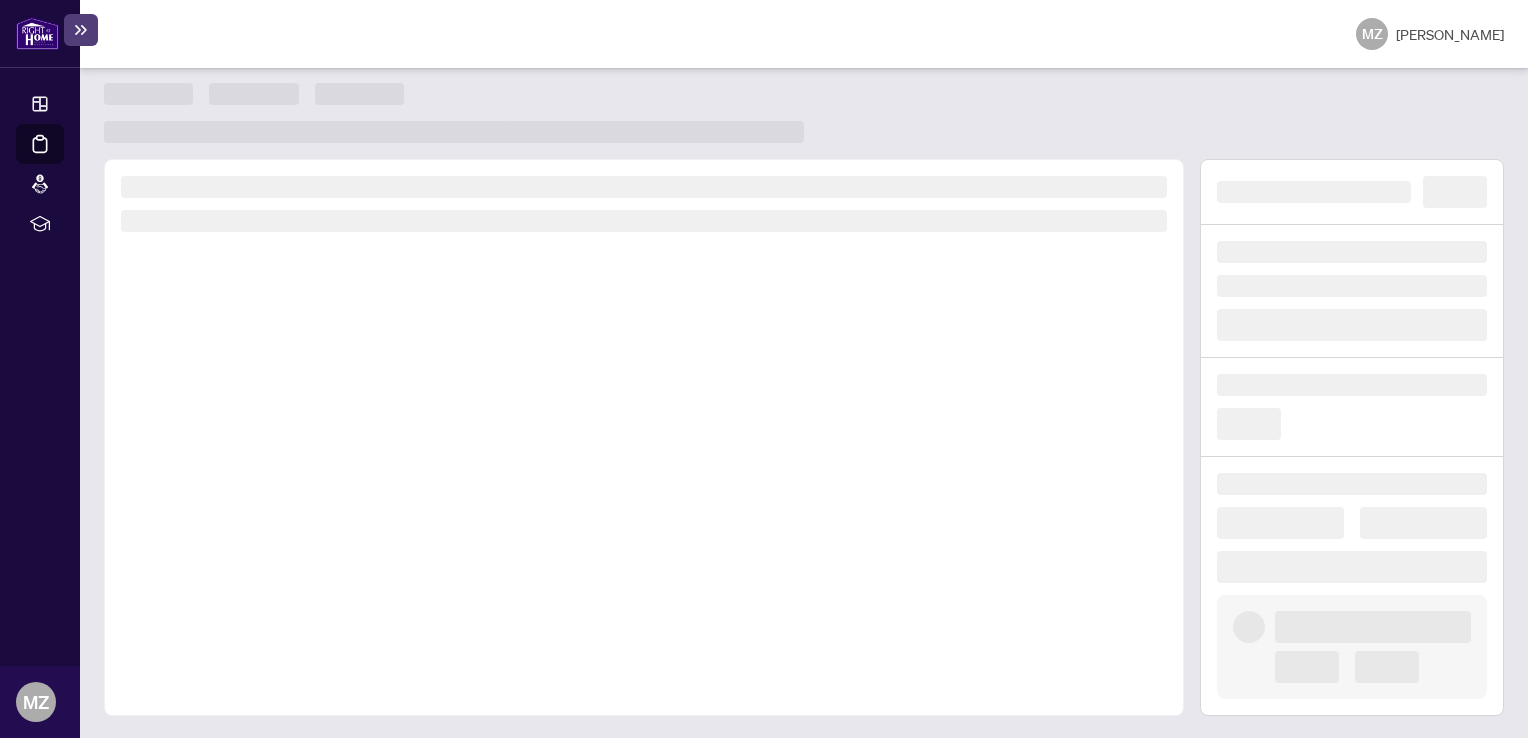 scroll, scrollTop: 0, scrollLeft: 0, axis: both 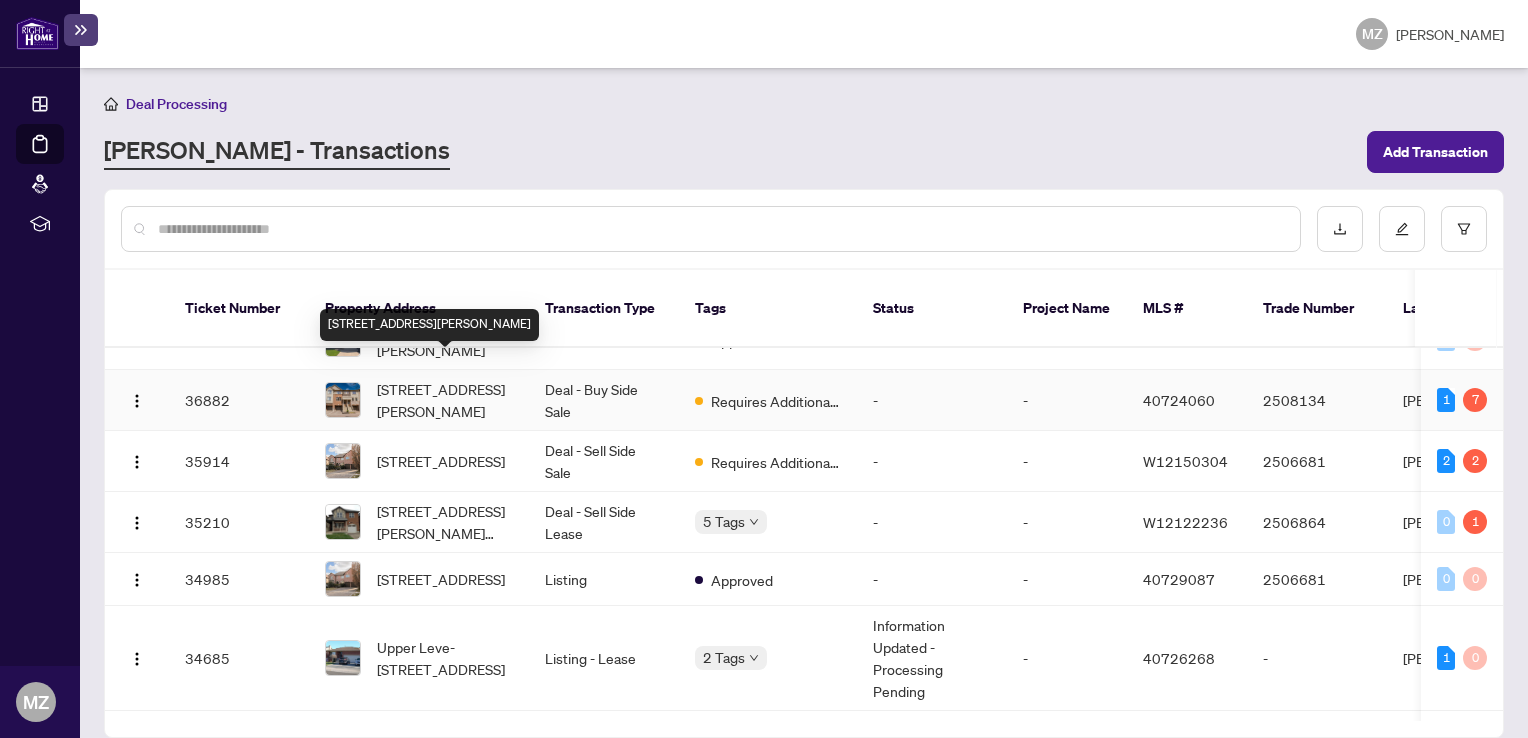 click on "[STREET_ADDRESS][PERSON_NAME]" at bounding box center [445, 400] 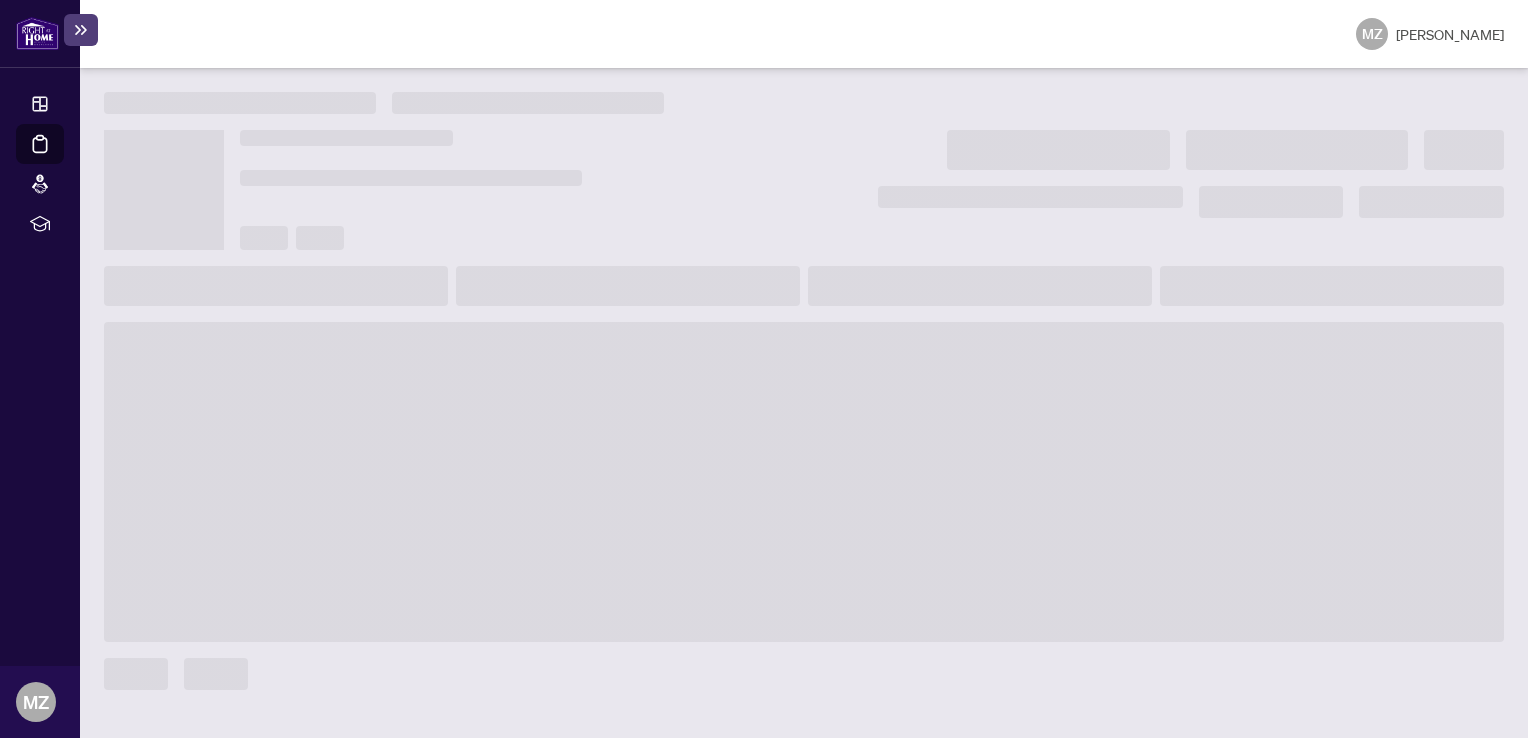 click at bounding box center [804, 482] 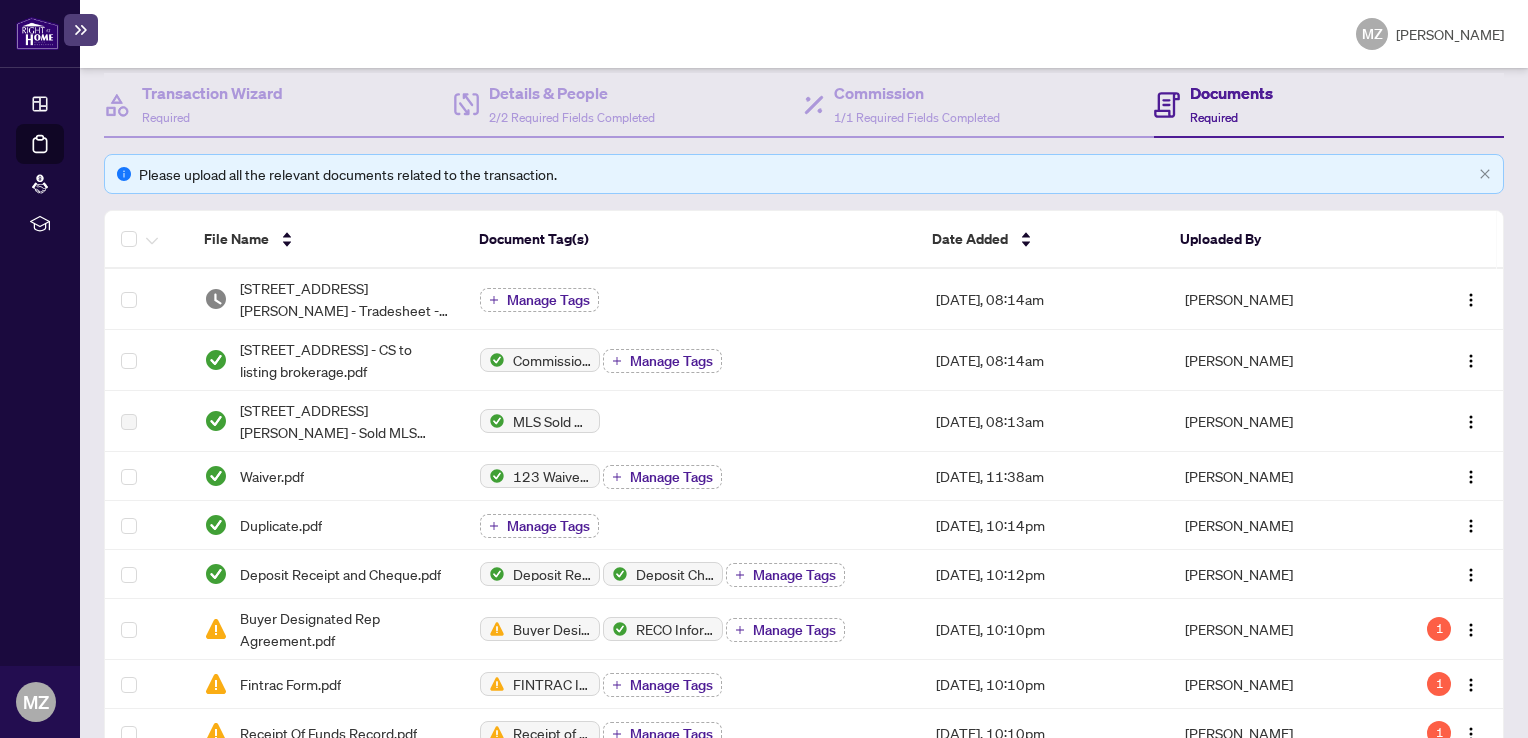 scroll, scrollTop: 200, scrollLeft: 0, axis: vertical 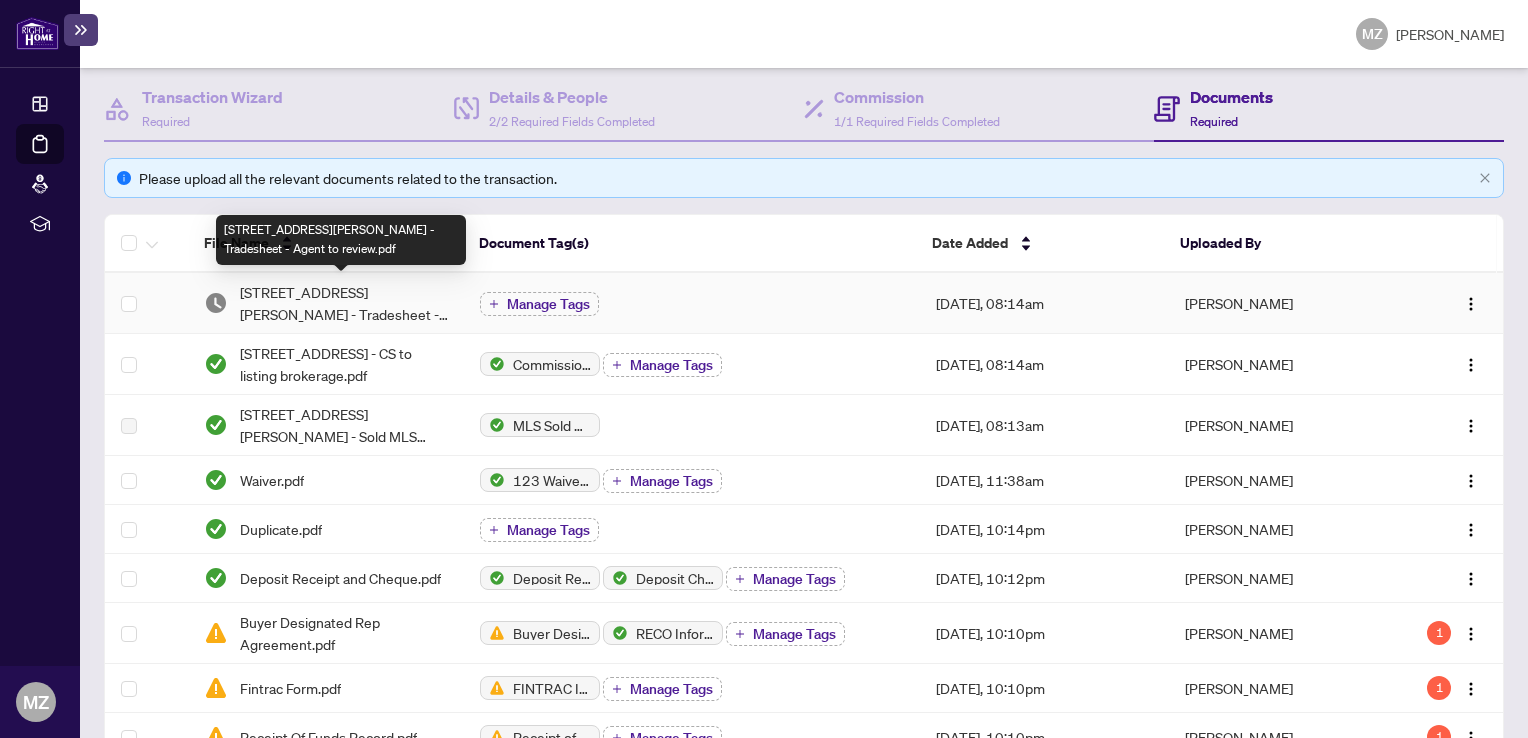 click on "[STREET_ADDRESS][PERSON_NAME] - Tradesheet - Agent to review.pdf" at bounding box center (344, 303) 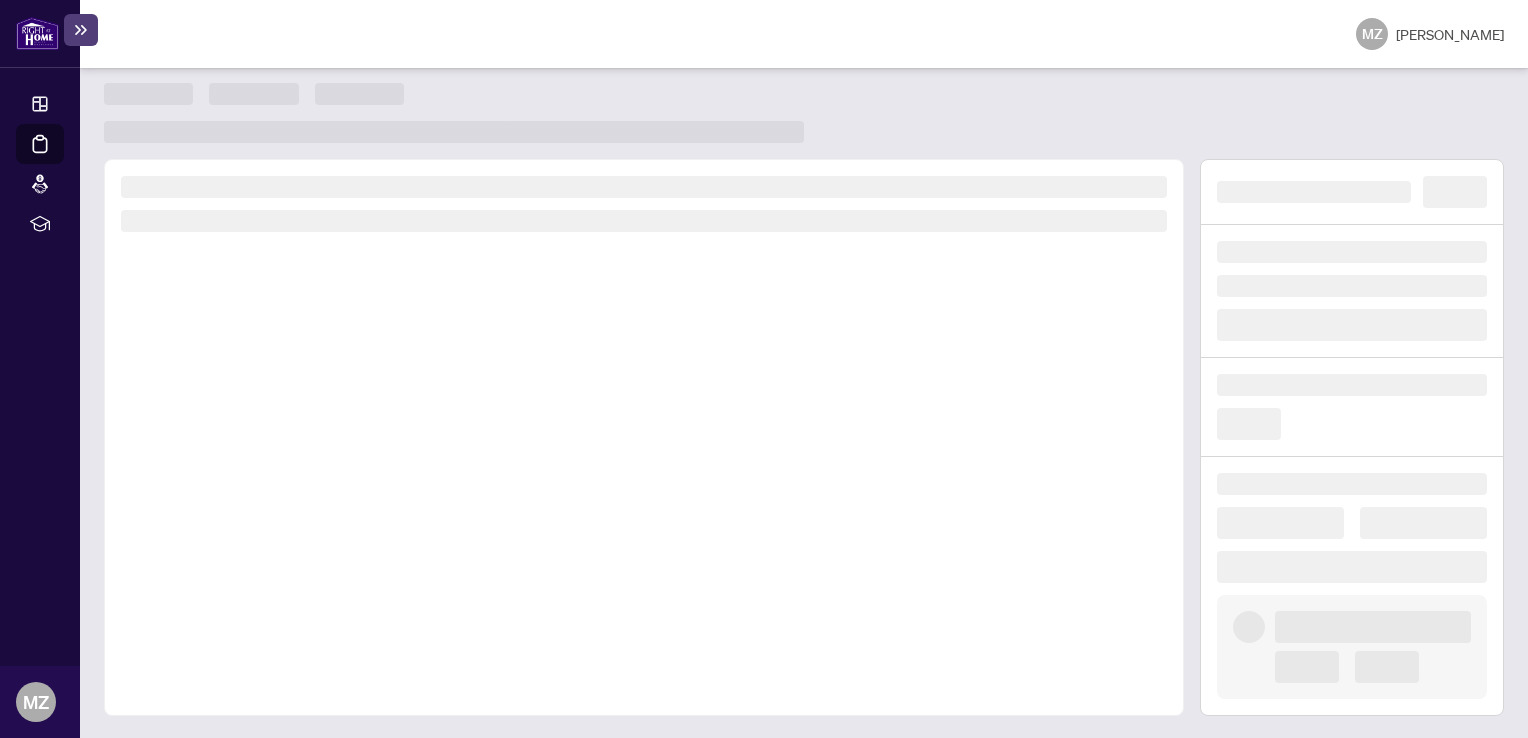 scroll, scrollTop: 0, scrollLeft: 0, axis: both 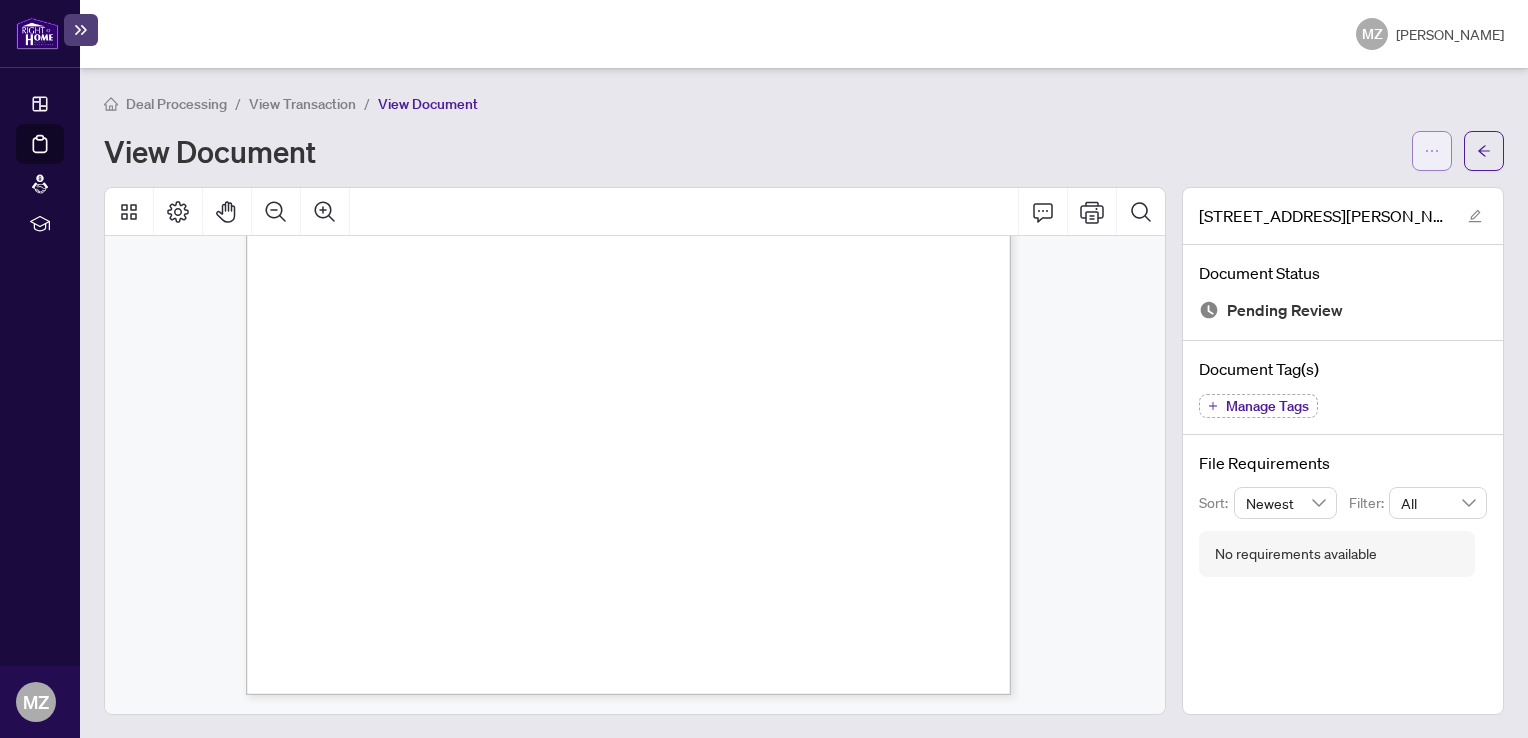 click at bounding box center (1432, 151) 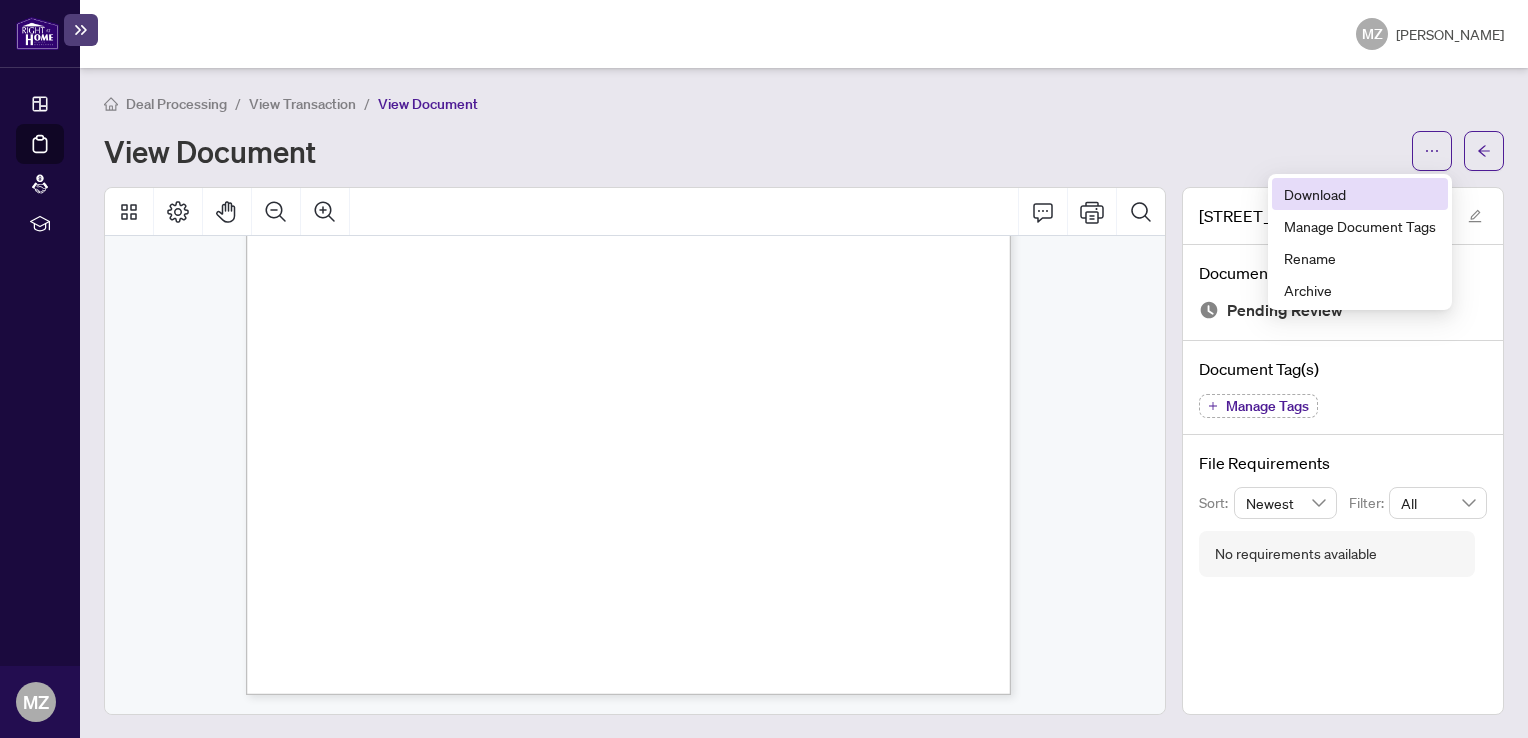 click on "Download" at bounding box center [1360, 194] 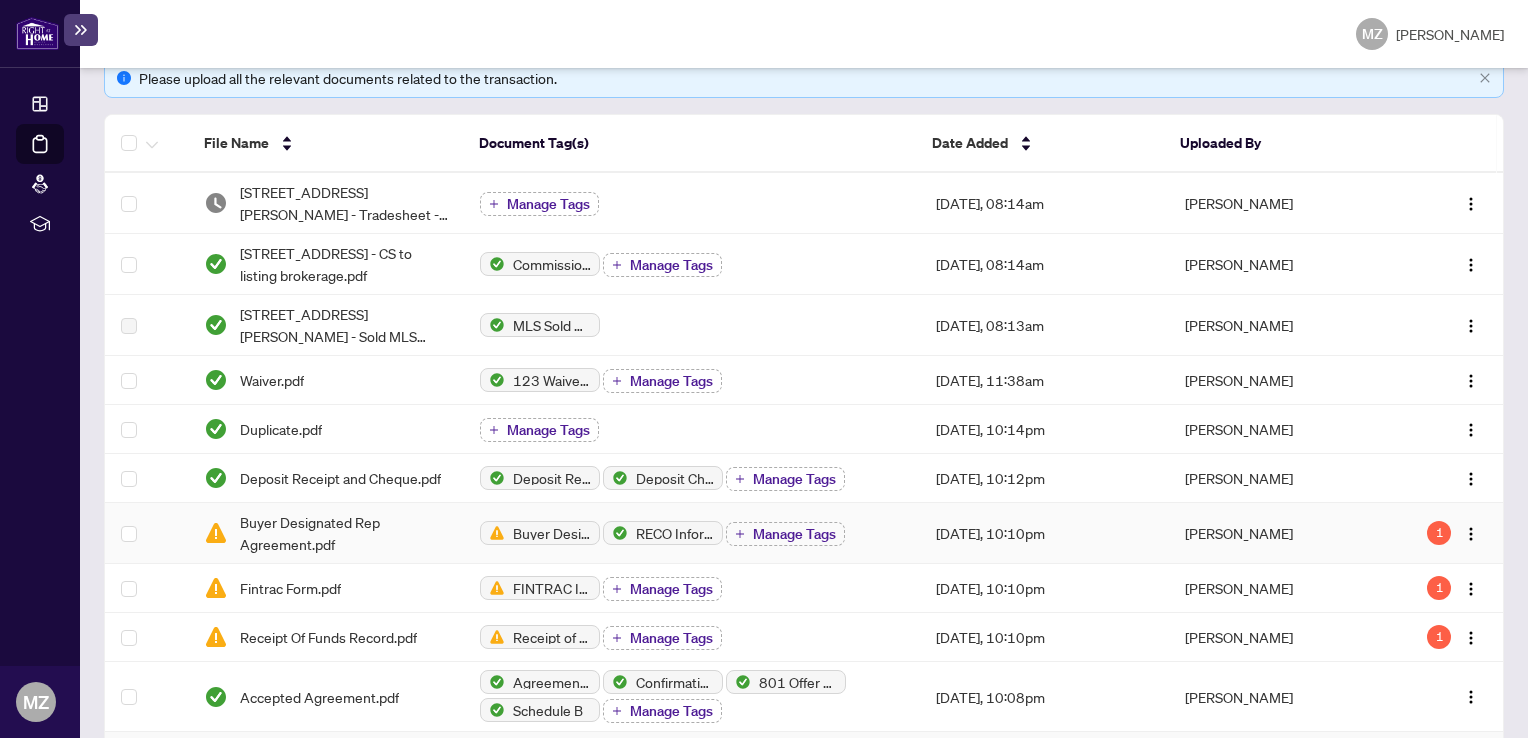 scroll, scrollTop: 700, scrollLeft: 0, axis: vertical 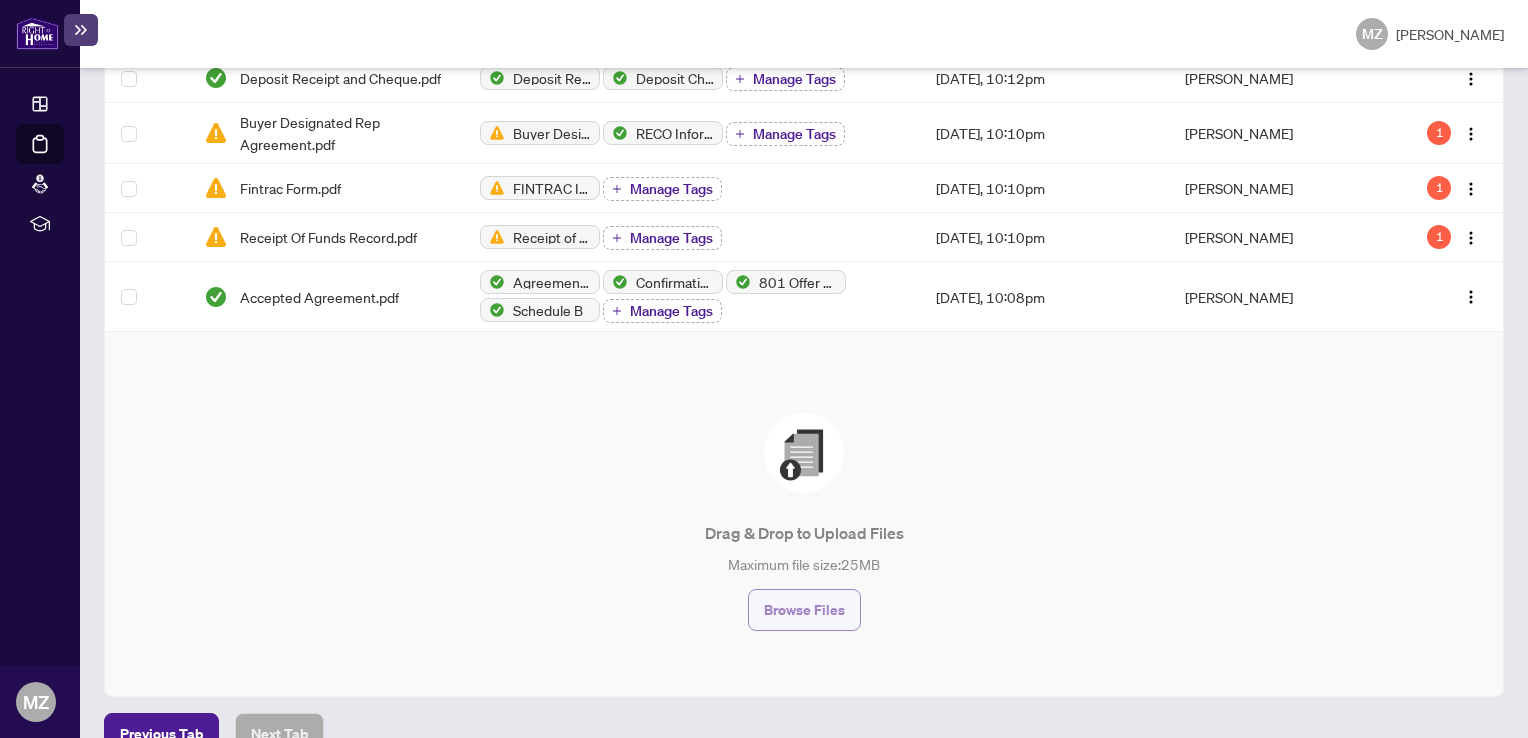 click on "Browse Files" at bounding box center (804, 610) 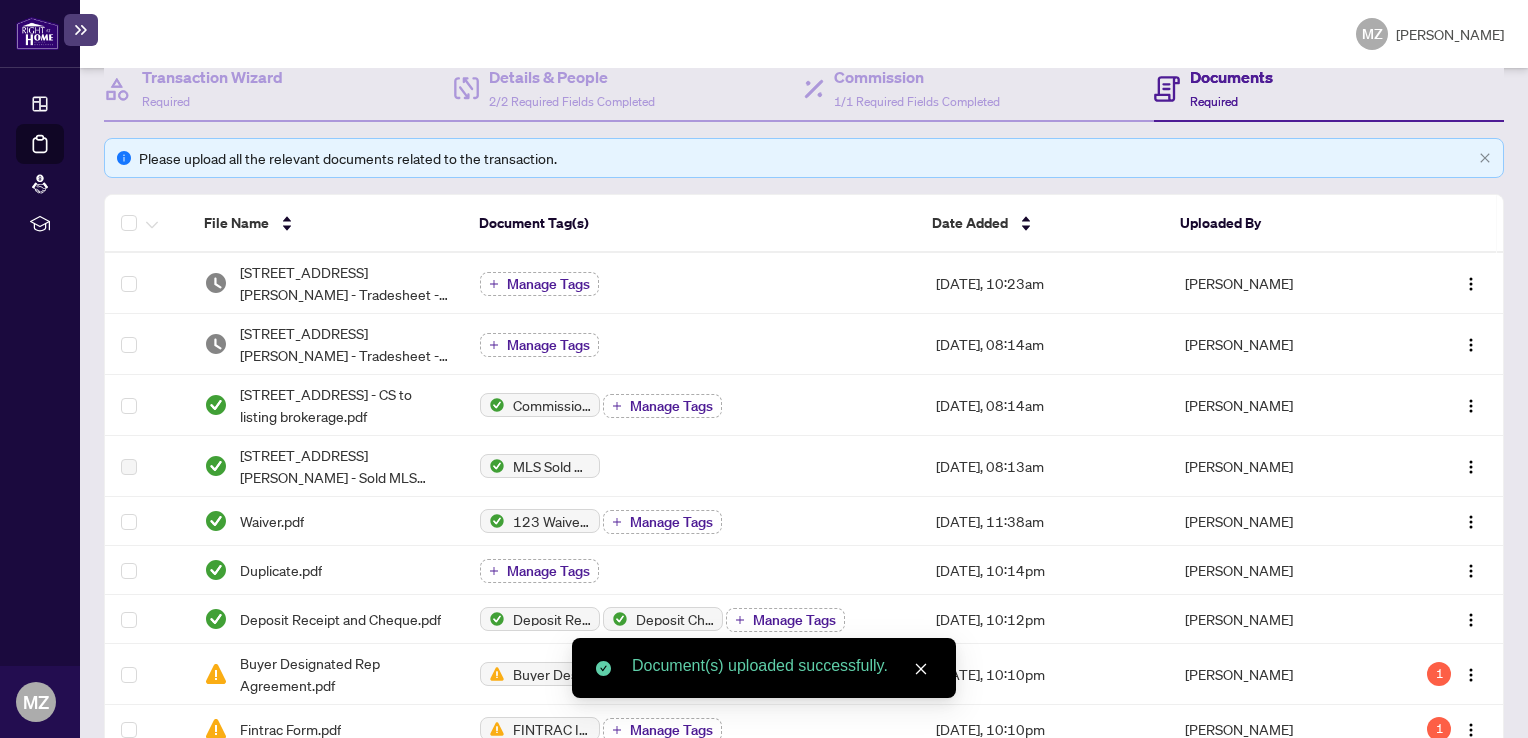 scroll, scrollTop: 100, scrollLeft: 0, axis: vertical 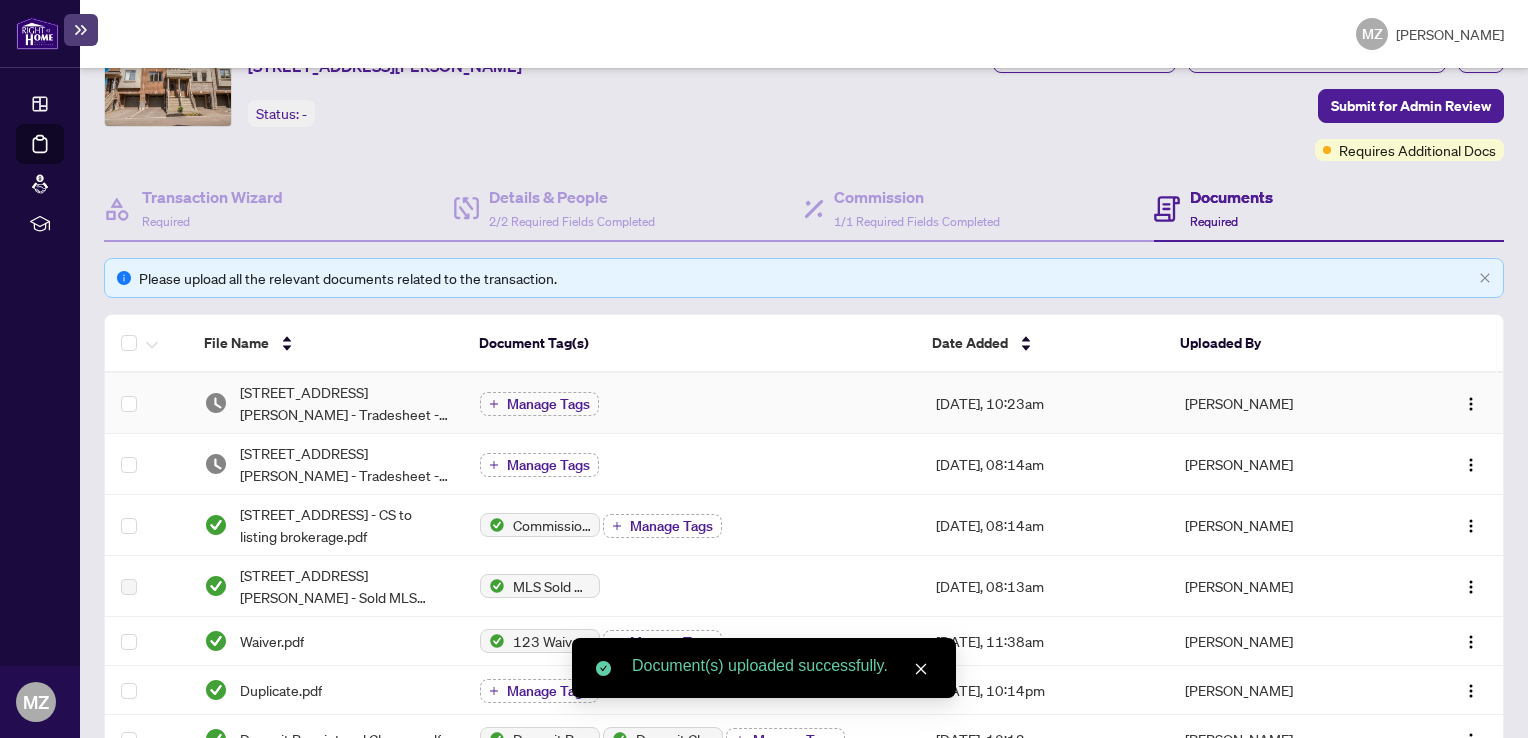 click on "Manage Tags" at bounding box center [692, 403] 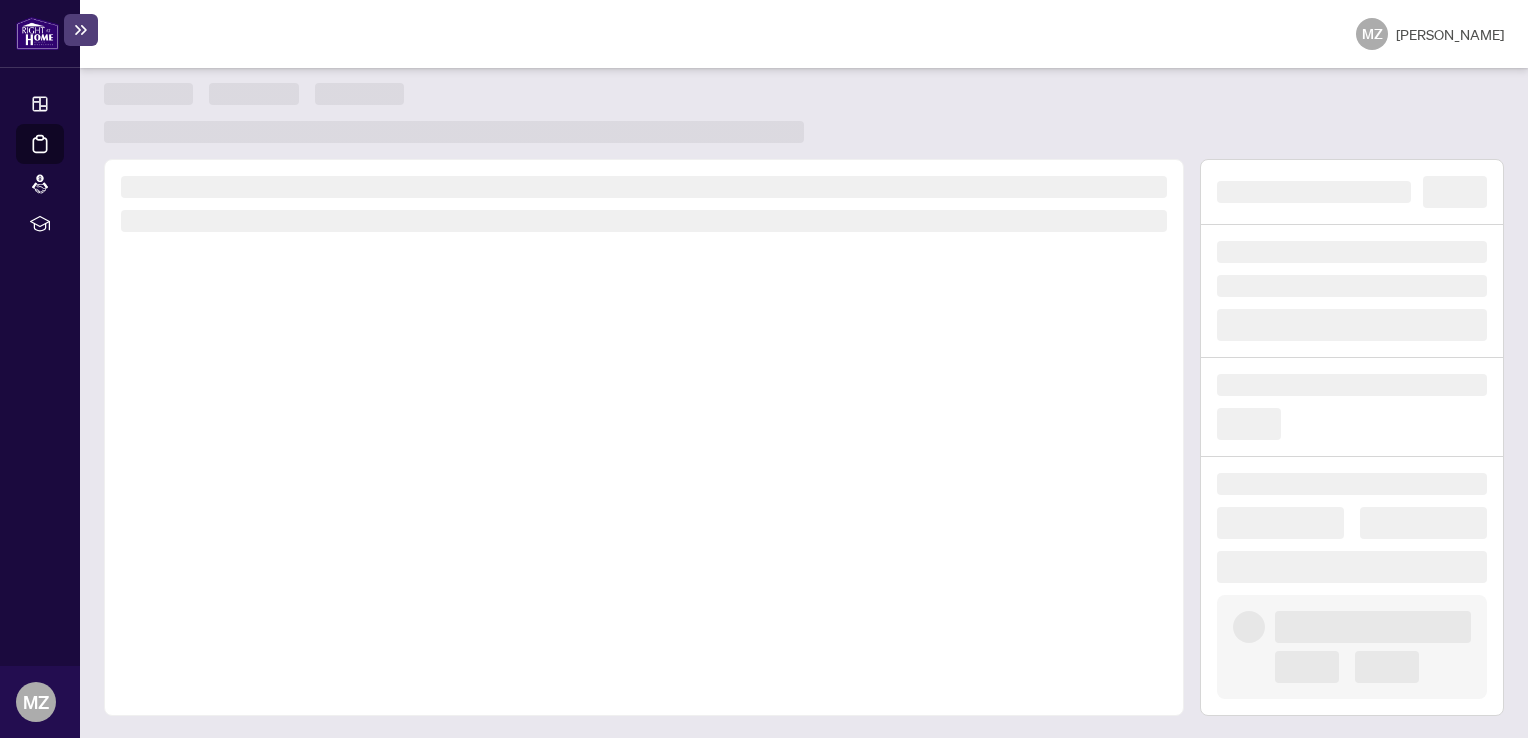 scroll, scrollTop: 0, scrollLeft: 0, axis: both 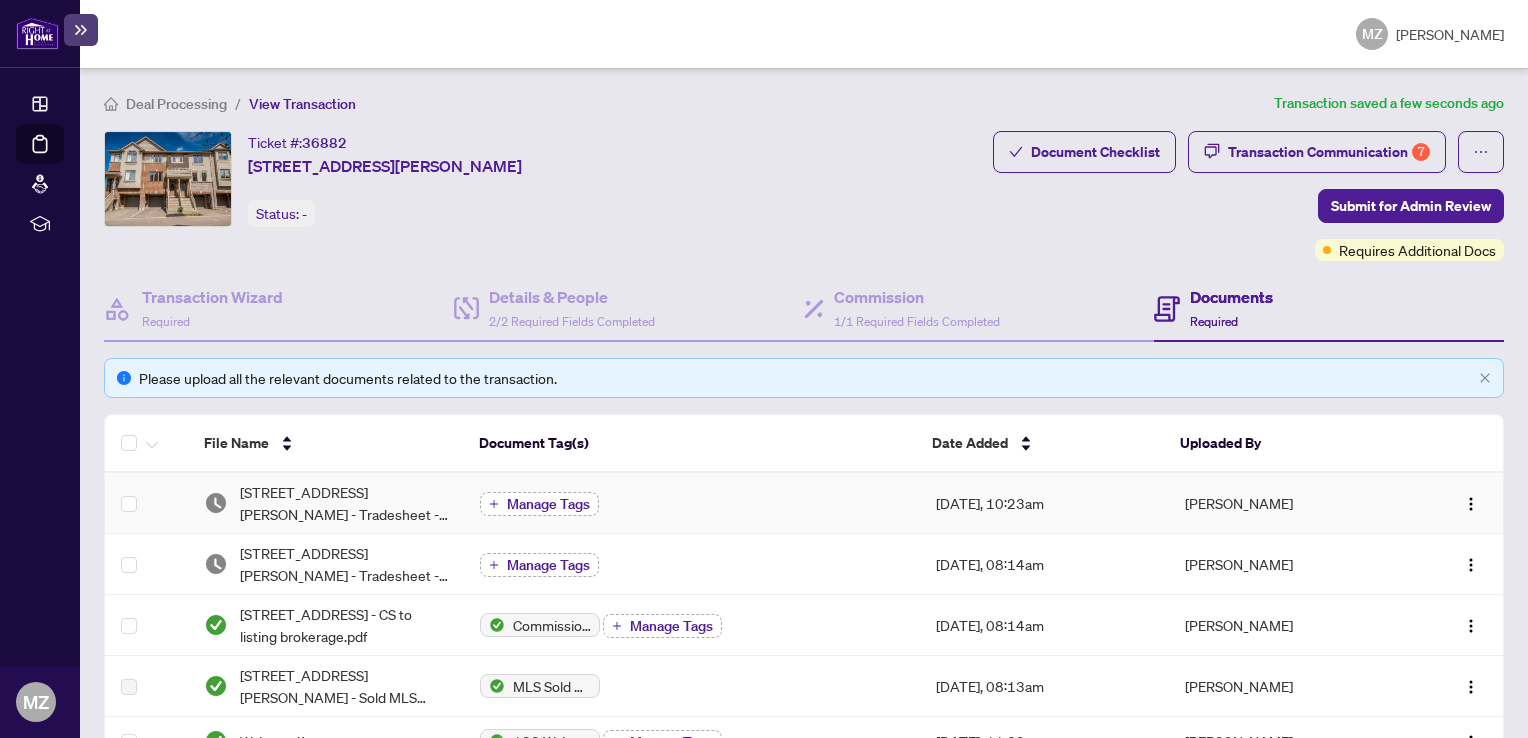 click on "Manage Tags" at bounding box center (548, 504) 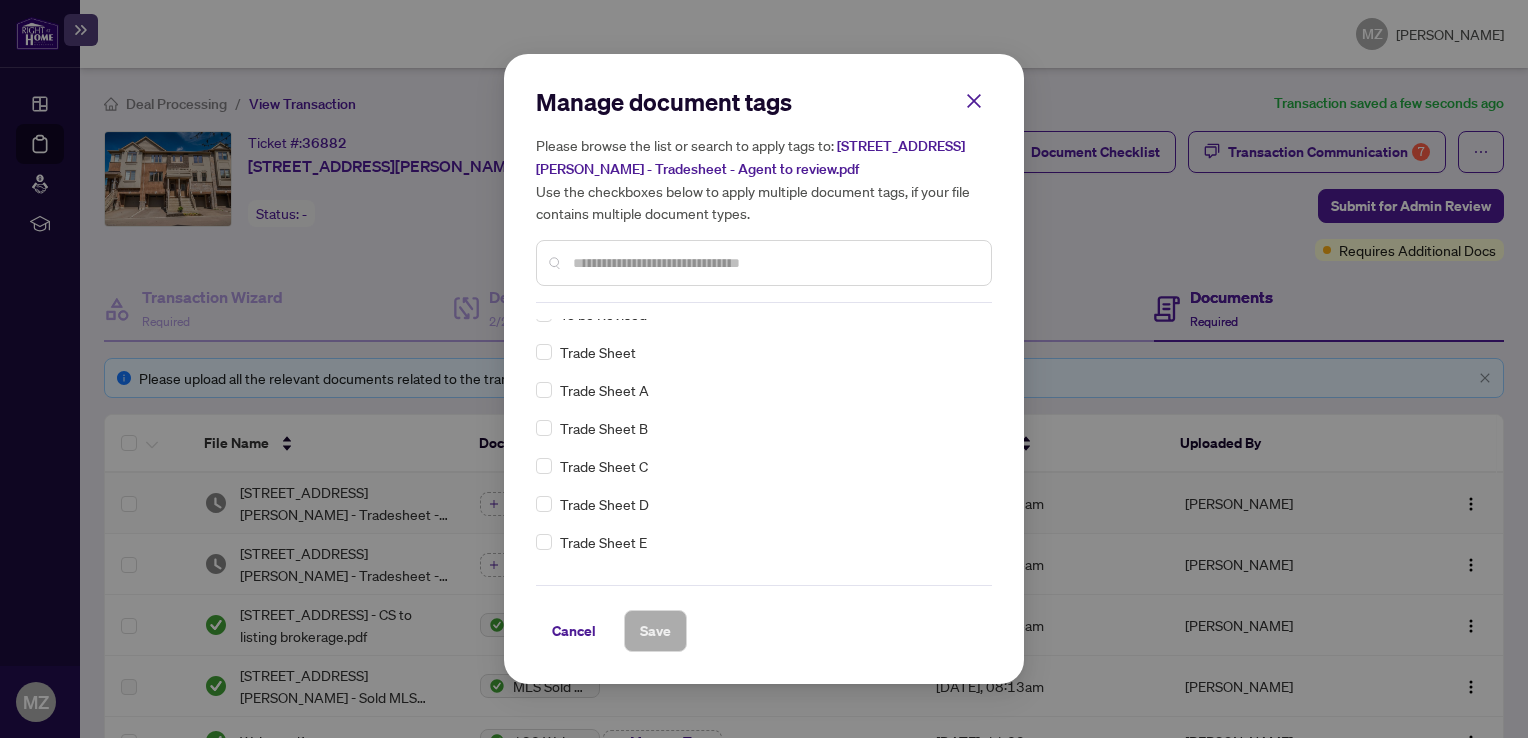 scroll, scrollTop: 4400, scrollLeft: 0, axis: vertical 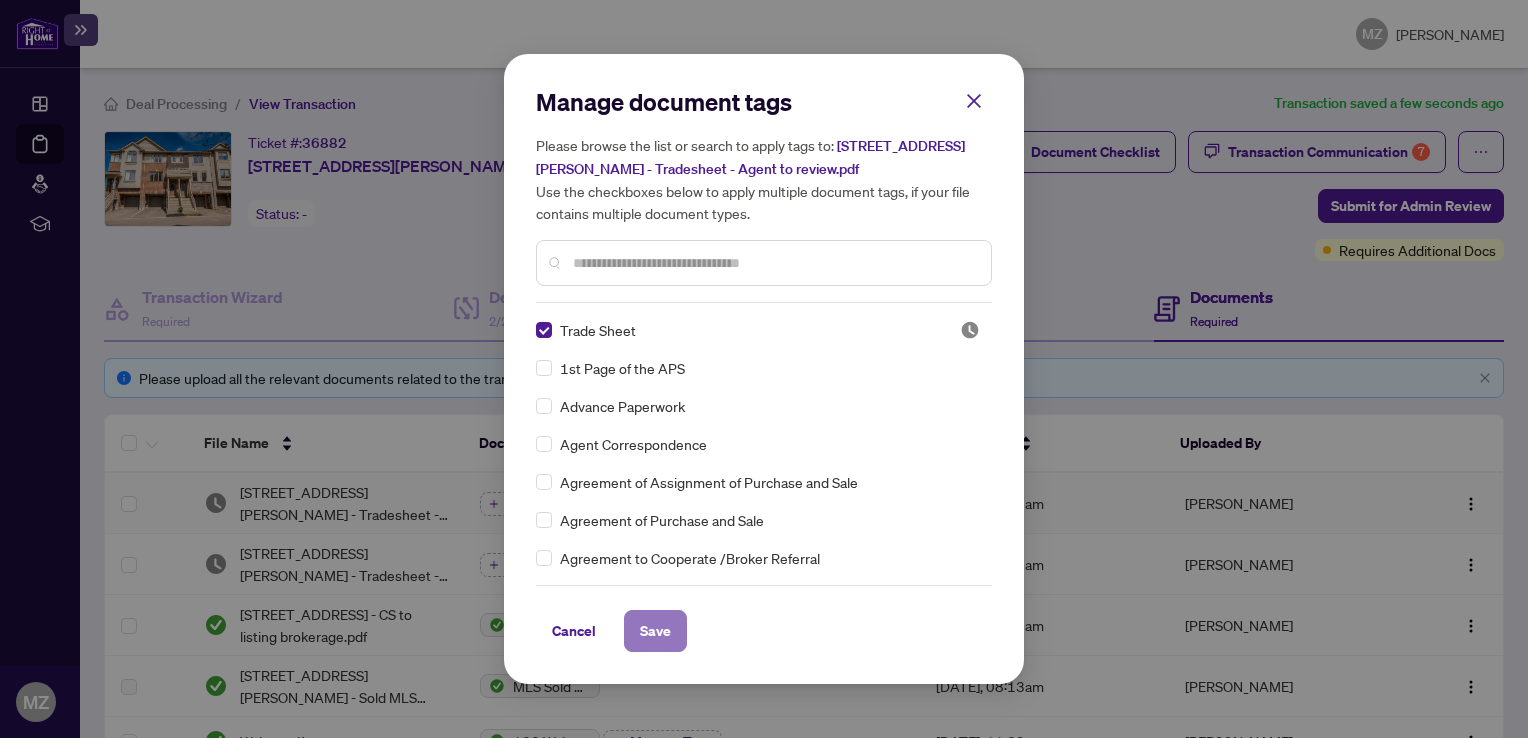 click on "Save" at bounding box center [655, 631] 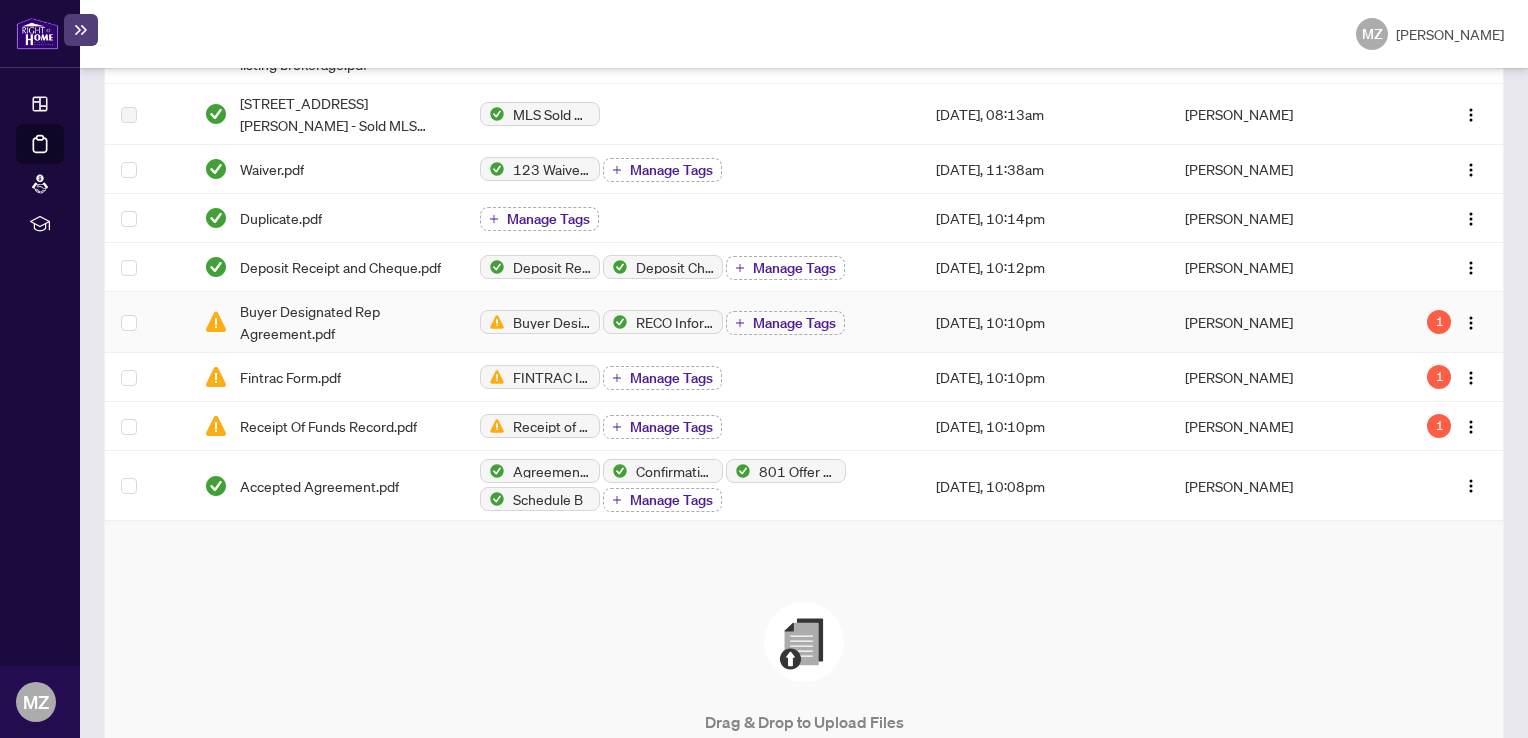 scroll, scrollTop: 700, scrollLeft: 0, axis: vertical 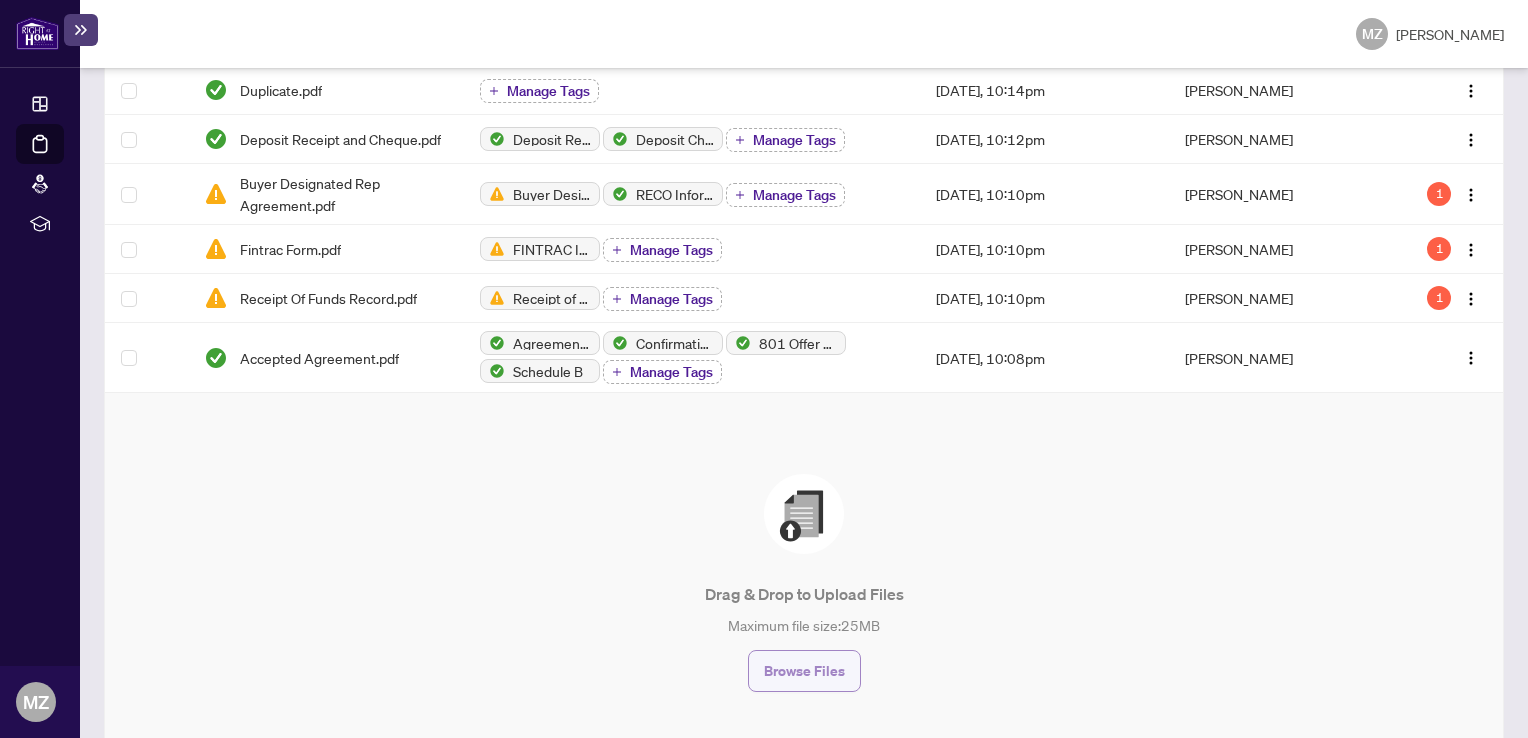 click on "Browse Files" at bounding box center [804, 671] 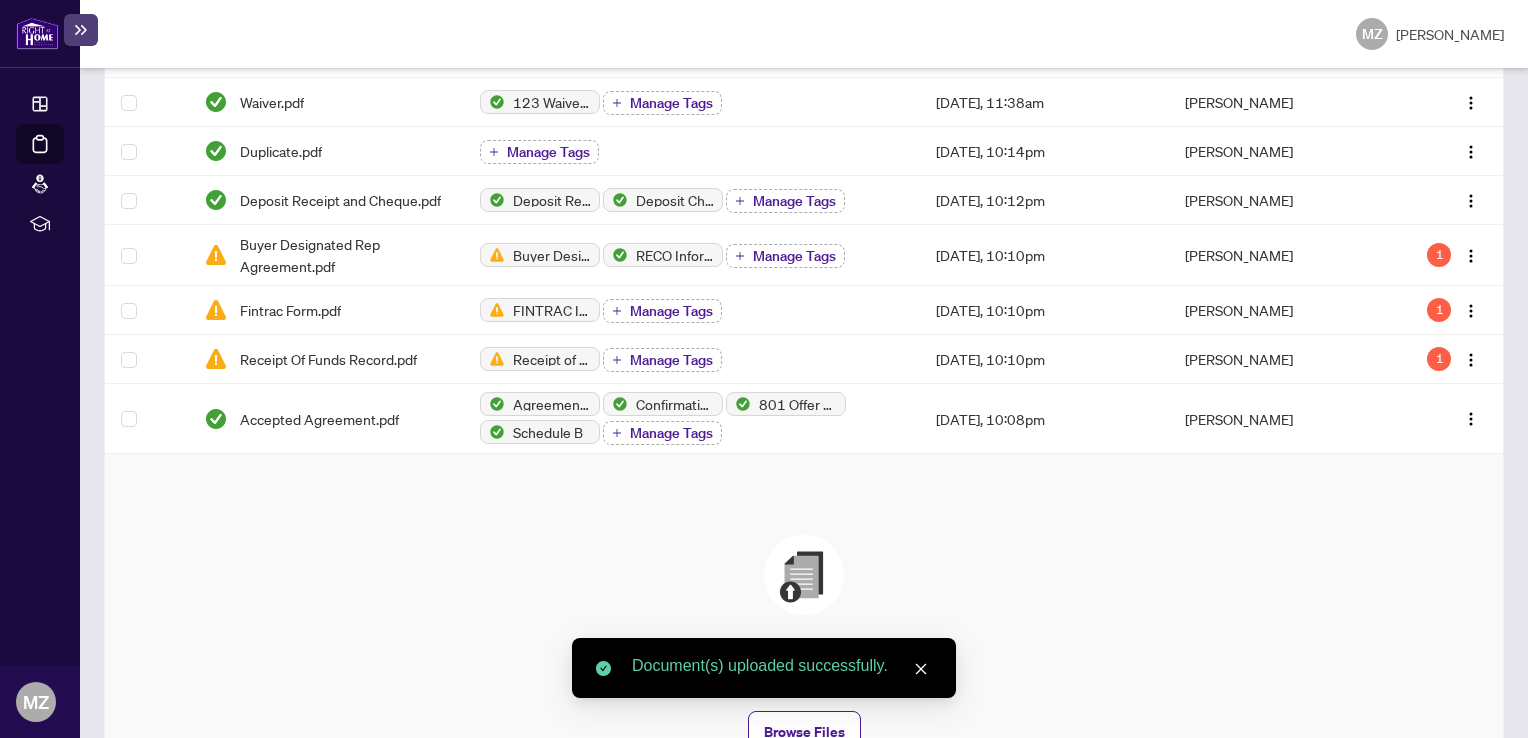 scroll, scrollTop: 200, scrollLeft: 0, axis: vertical 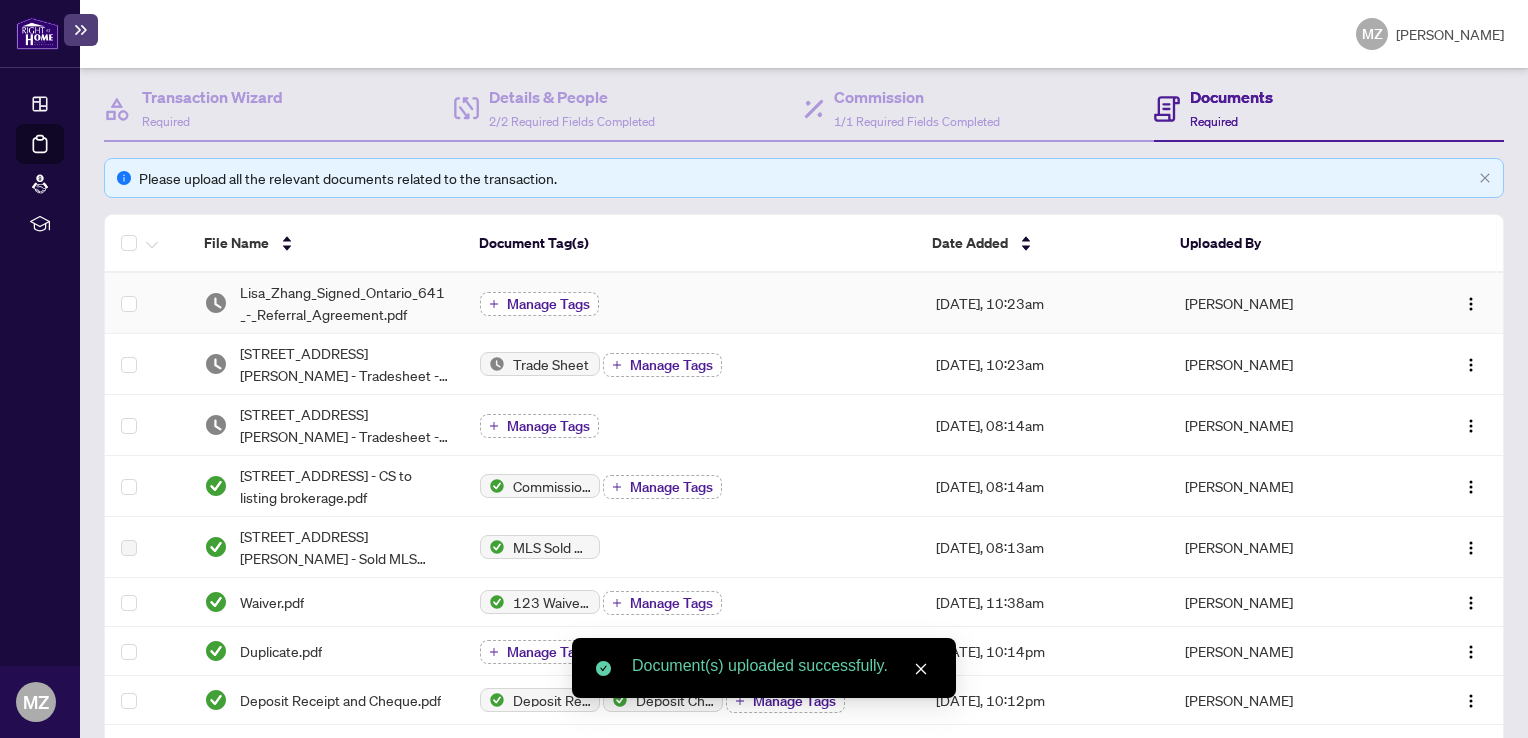 click on "Manage Tags" at bounding box center [548, 304] 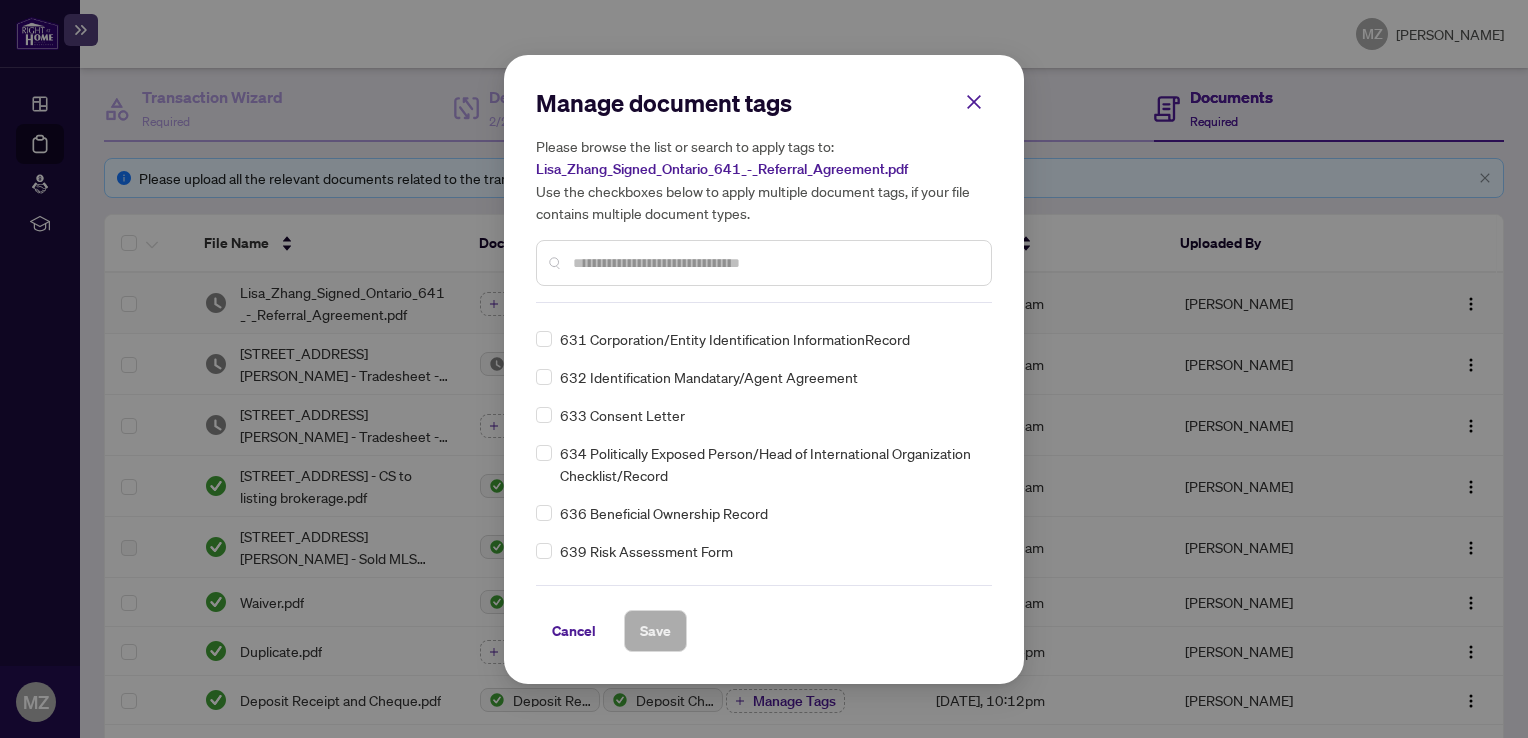 scroll, scrollTop: 13500, scrollLeft: 0, axis: vertical 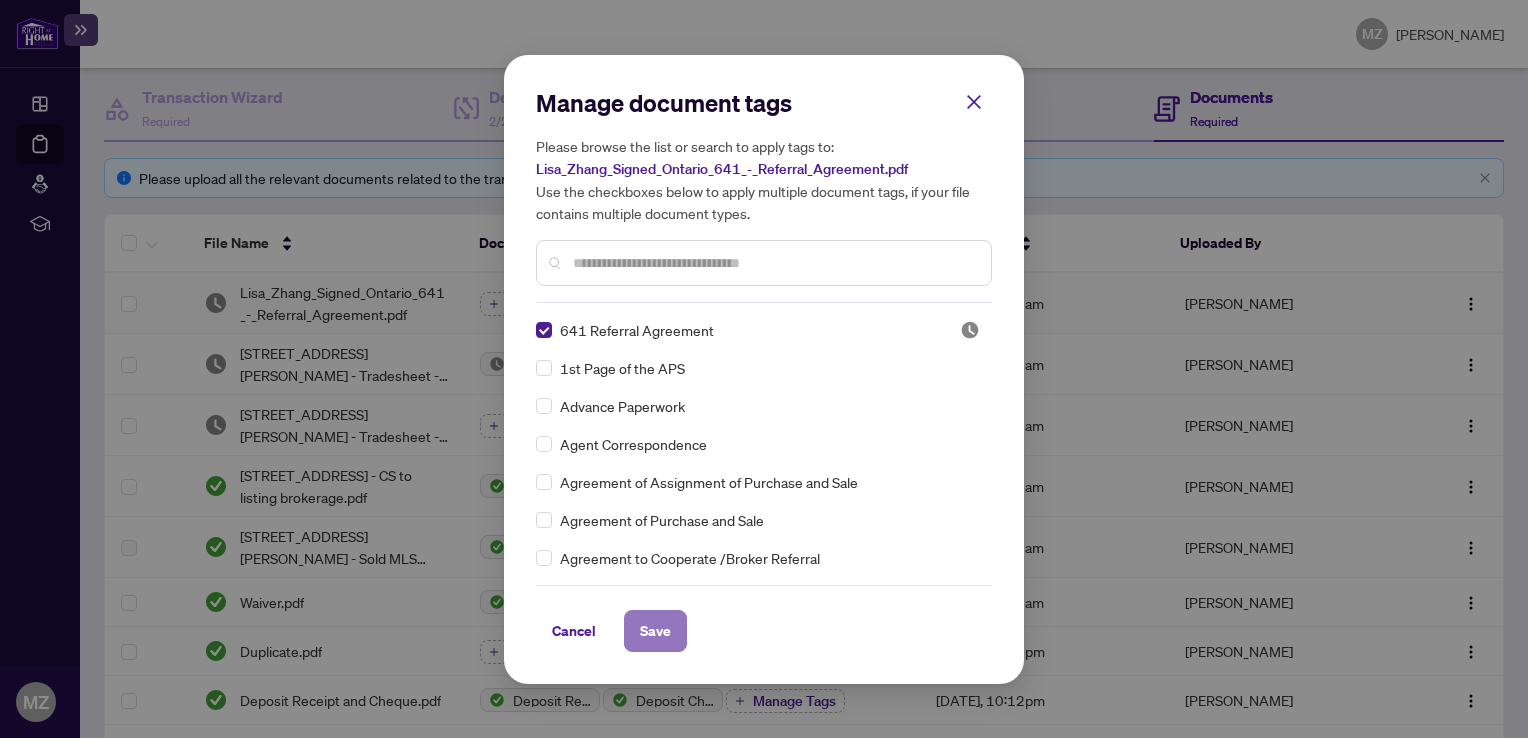 click on "Save" at bounding box center [655, 631] 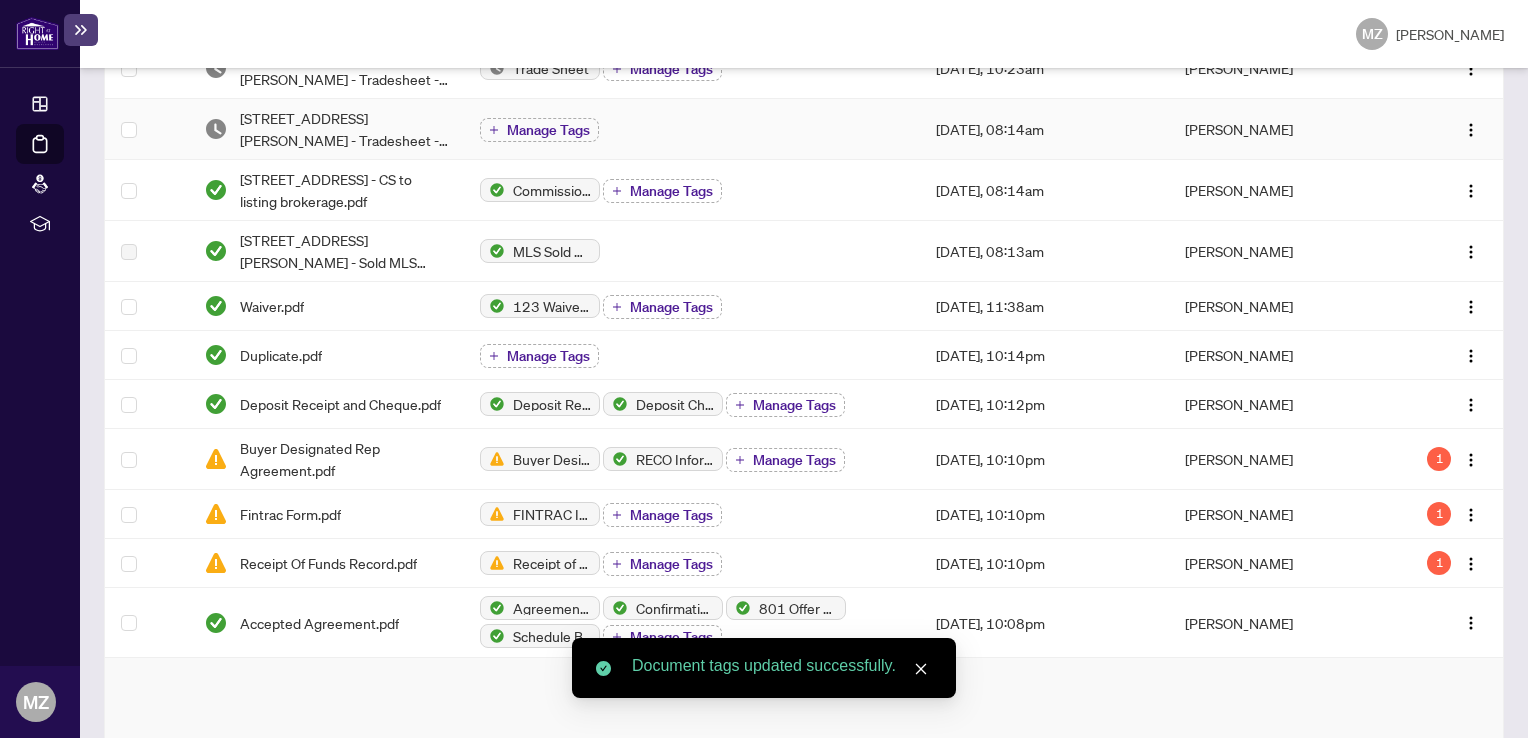 scroll, scrollTop: 500, scrollLeft: 0, axis: vertical 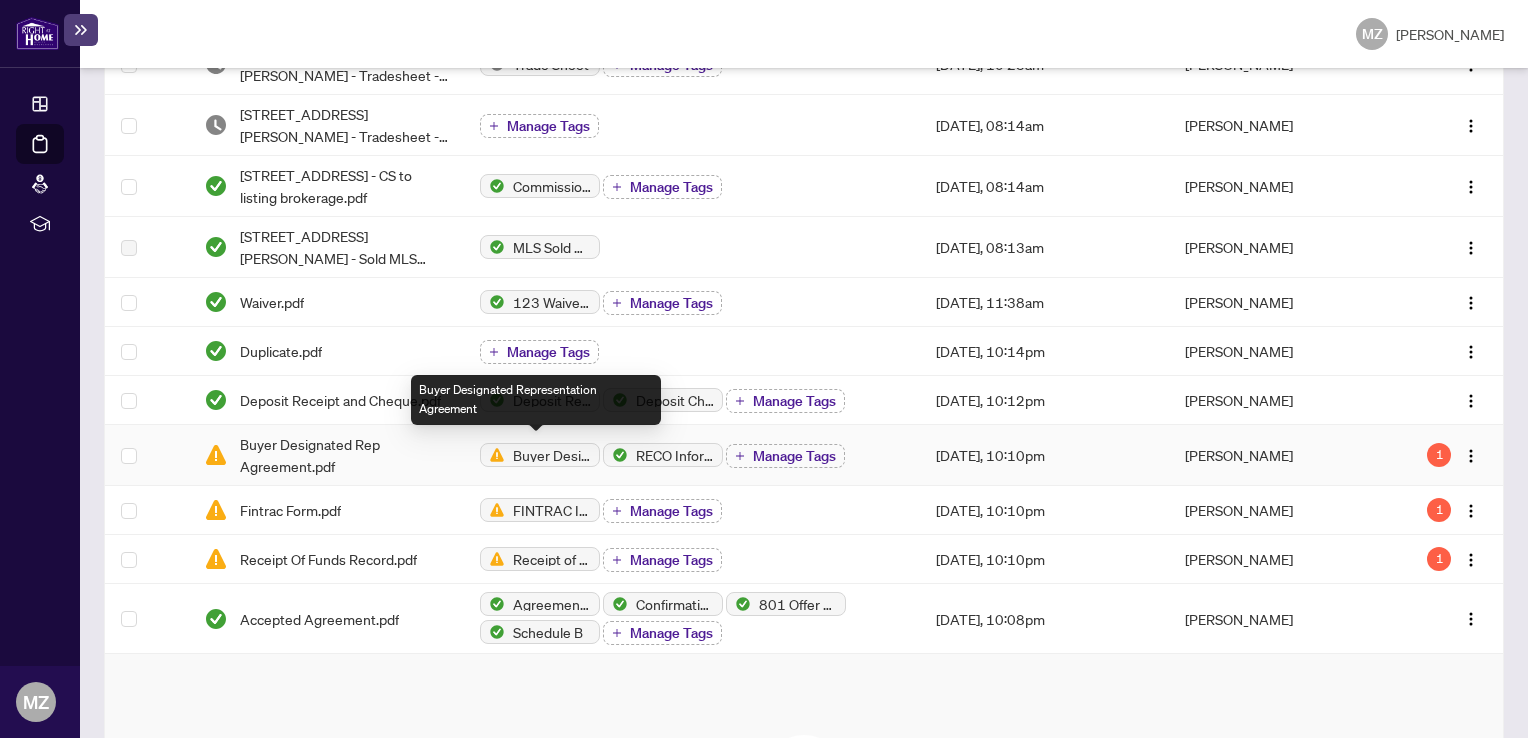 click on "Buyer Designated Representation Agreement" at bounding box center (540, 455) 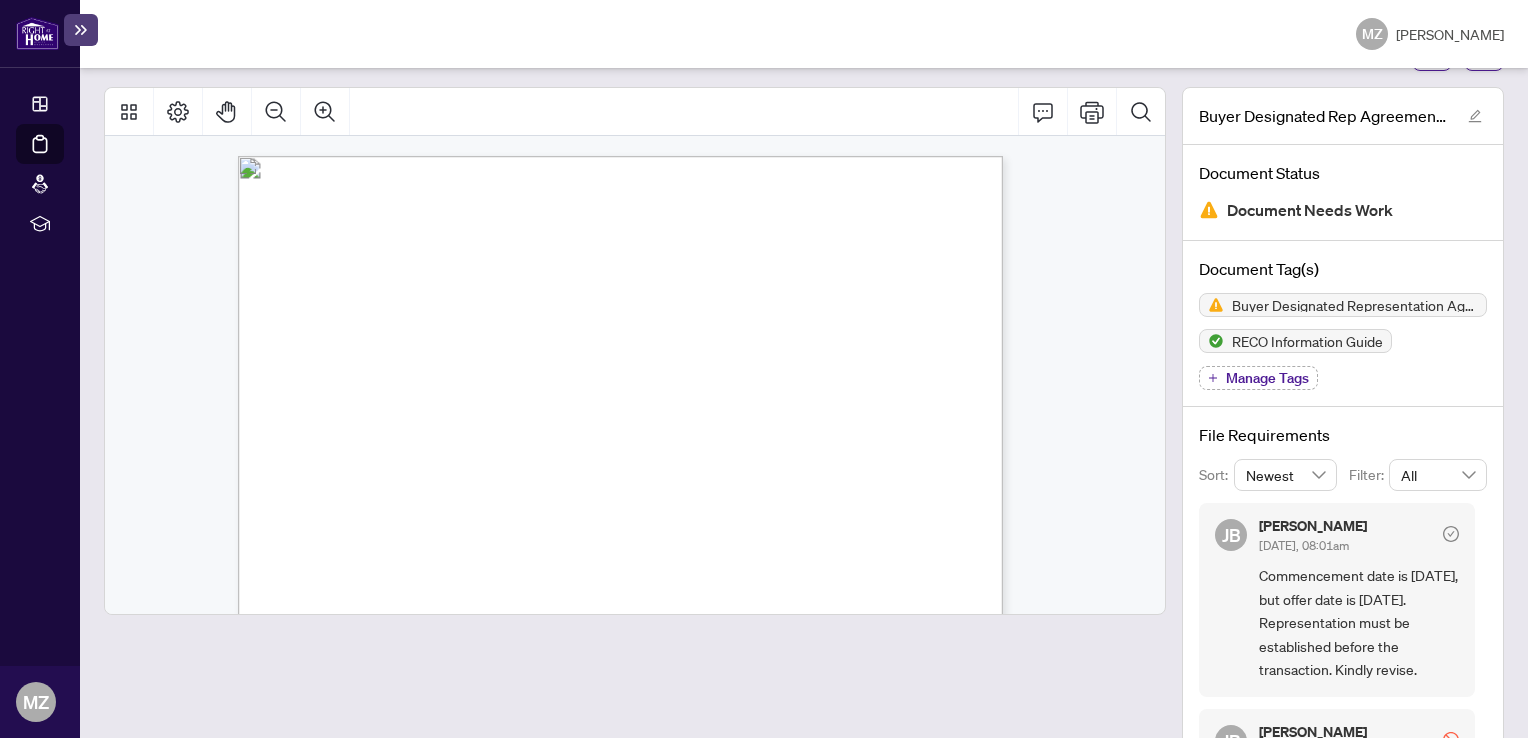 scroll, scrollTop: 152, scrollLeft: 0, axis: vertical 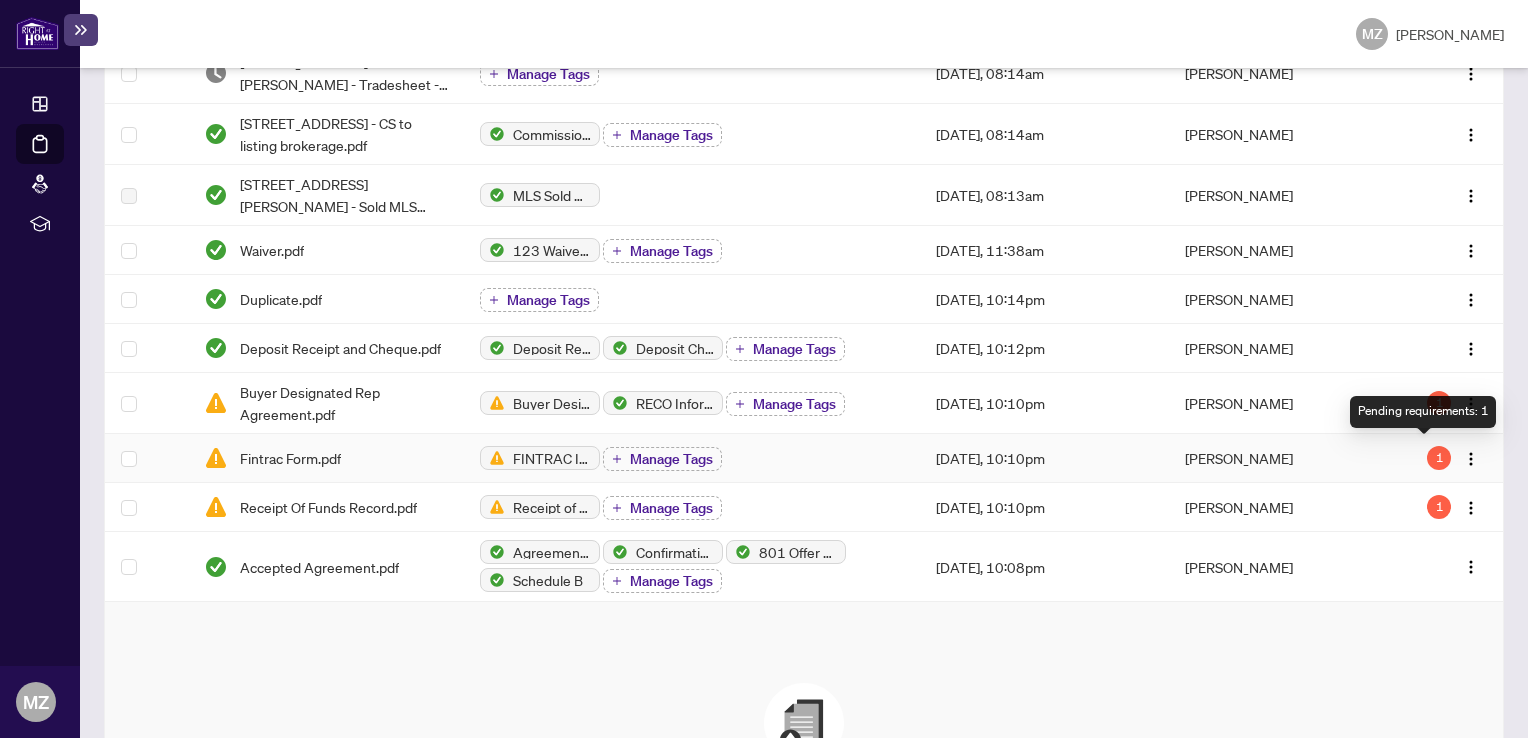 click on "1" at bounding box center (1439, 458) 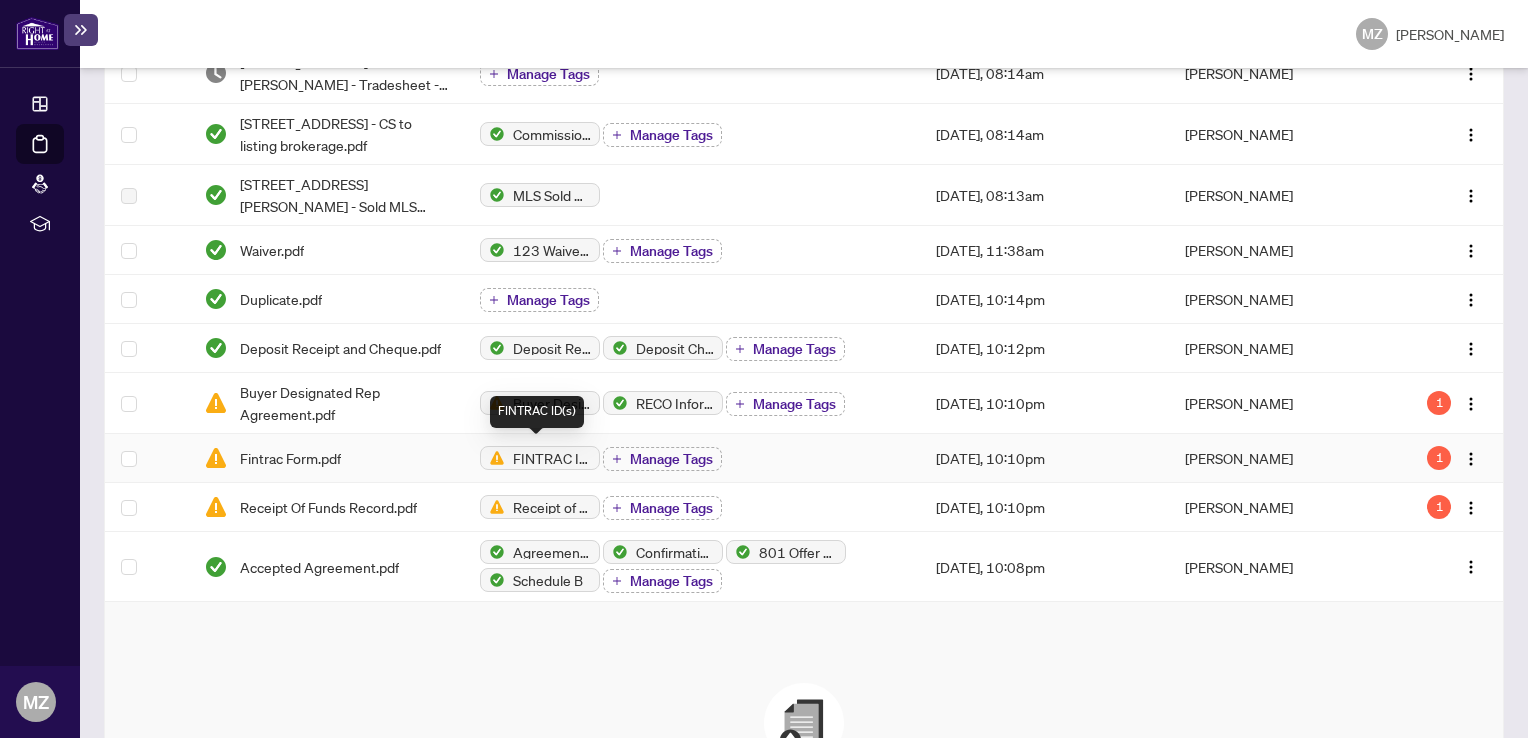 click on "FINTRAC ID(s)" at bounding box center [540, 458] 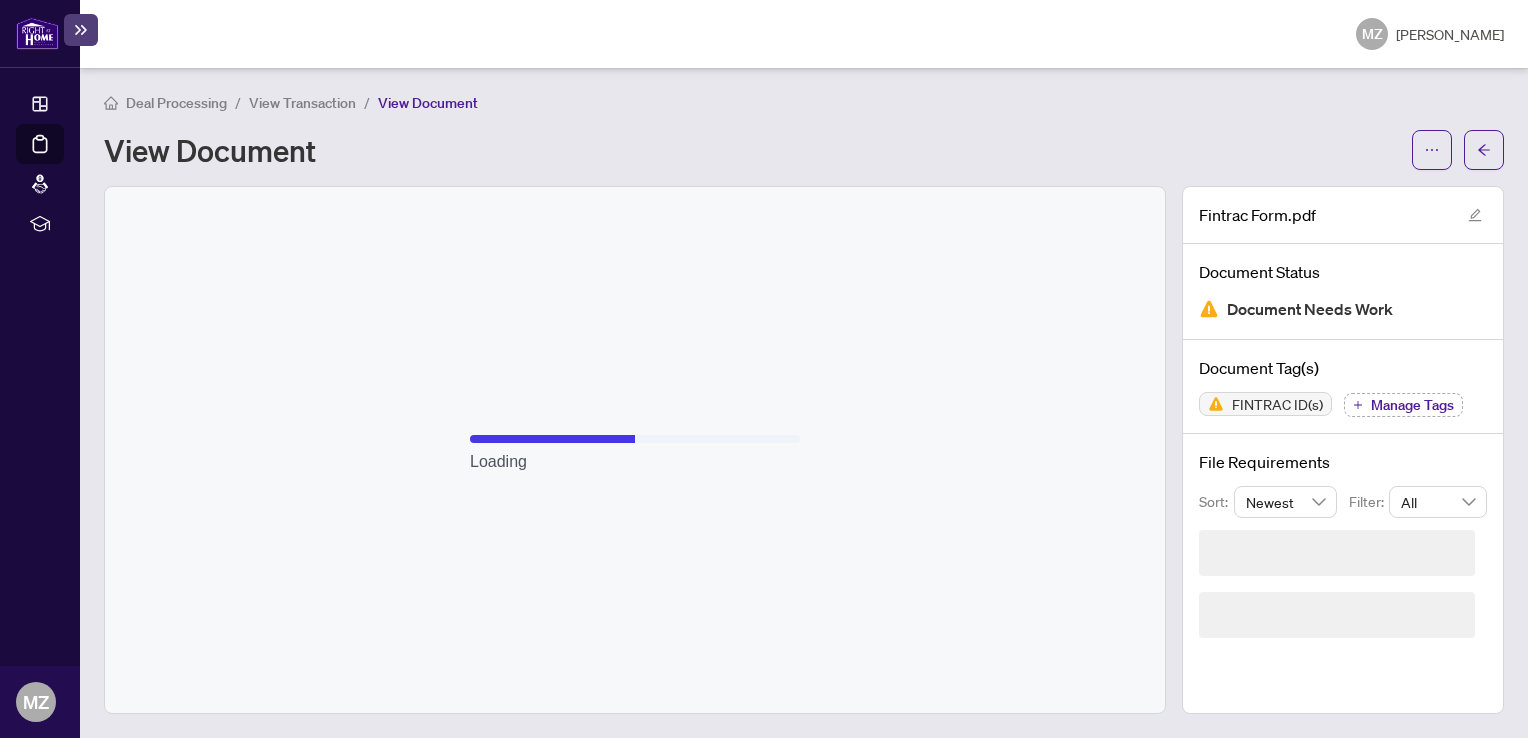 scroll, scrollTop: 0, scrollLeft: 0, axis: both 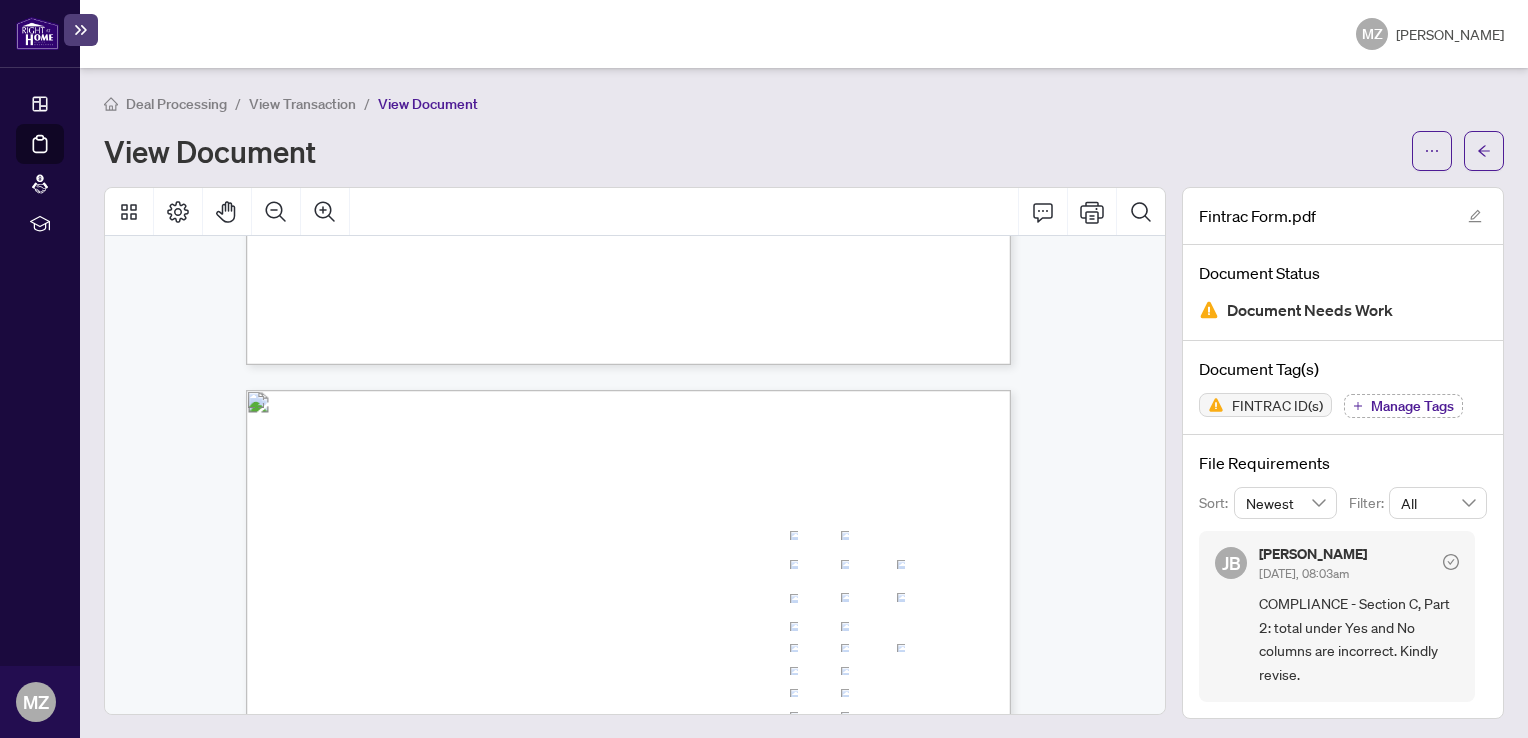 click on "Document Tag(s) FINTRAC ID(s) Manage Tags" at bounding box center [1343, 388] 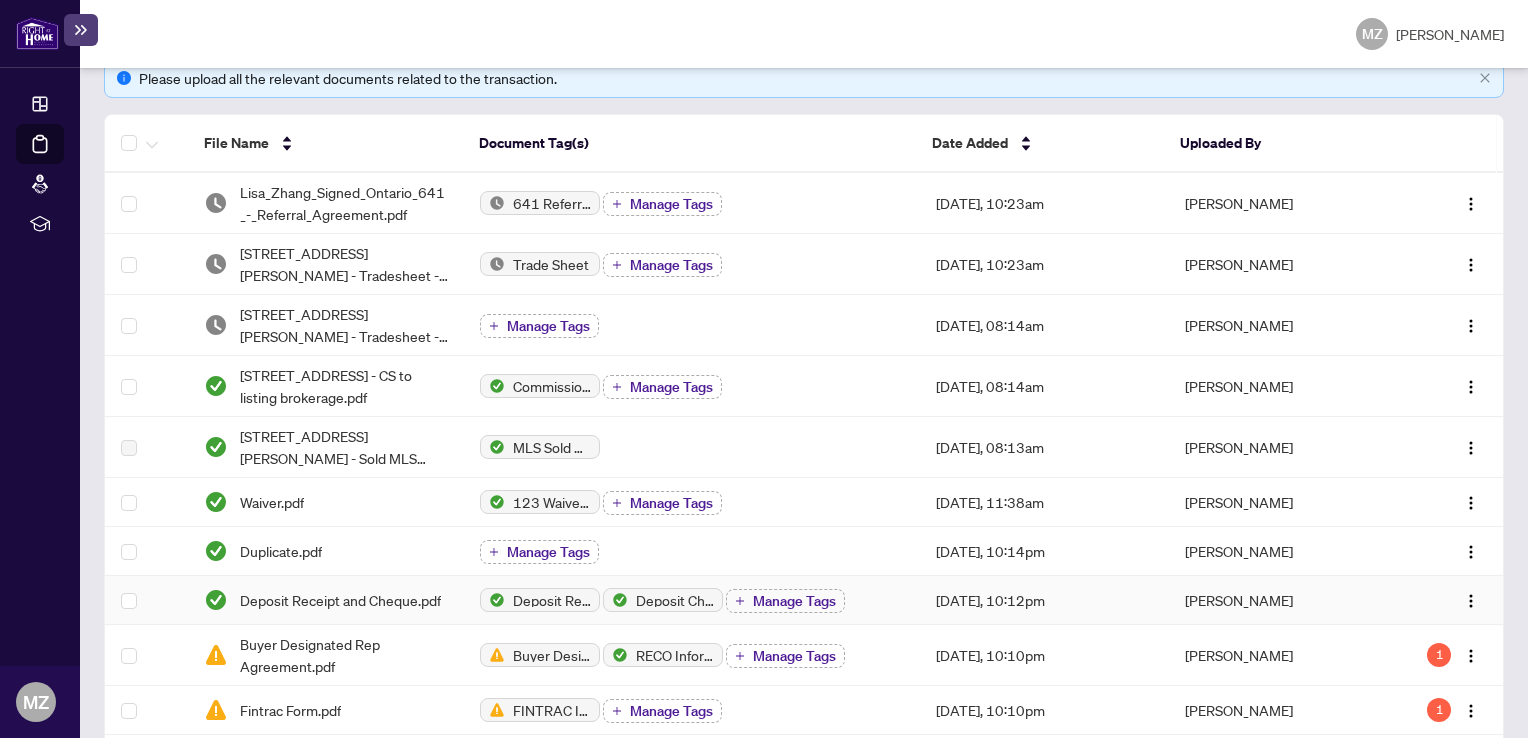 scroll, scrollTop: 800, scrollLeft: 0, axis: vertical 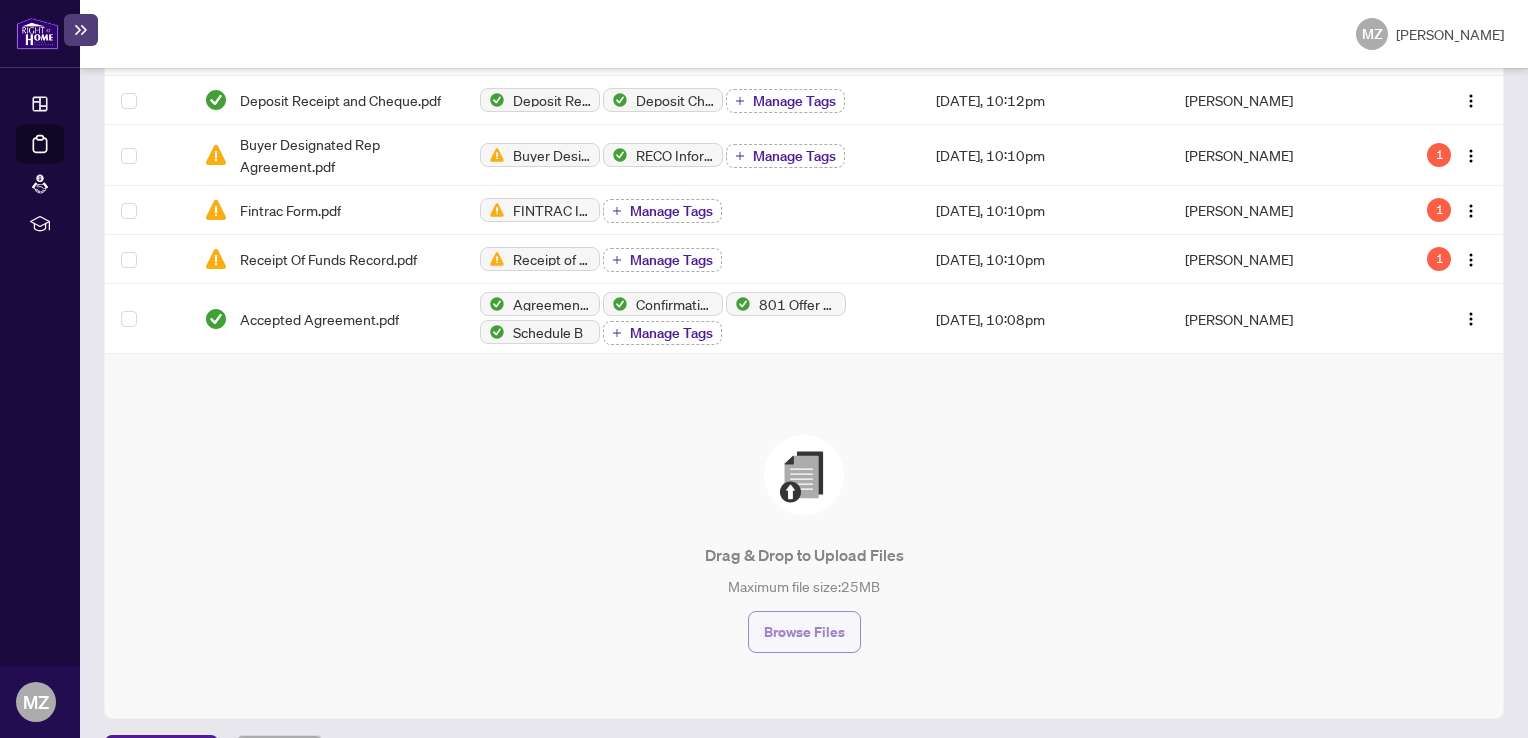click on "Browse Files" at bounding box center (804, 632) 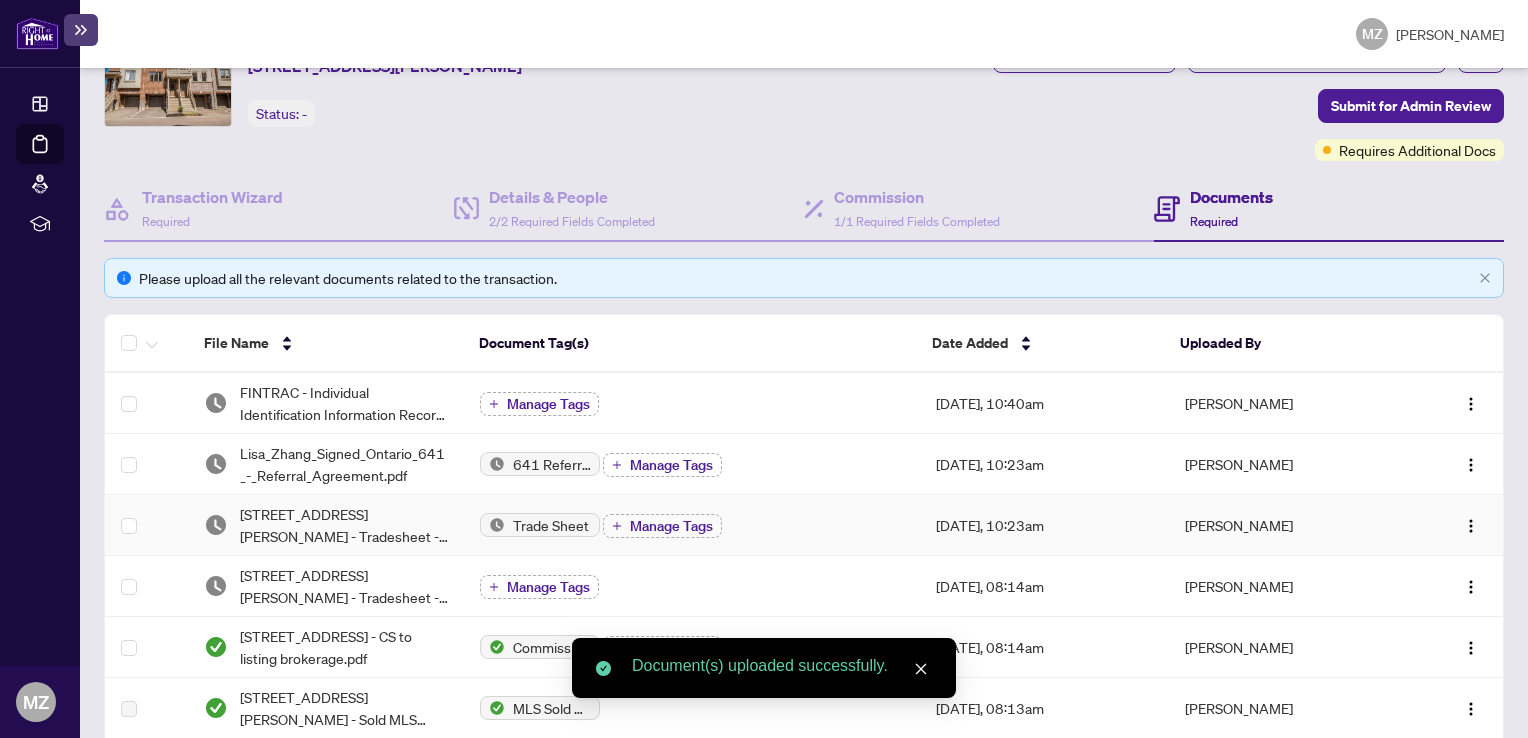 scroll, scrollTop: 100, scrollLeft: 0, axis: vertical 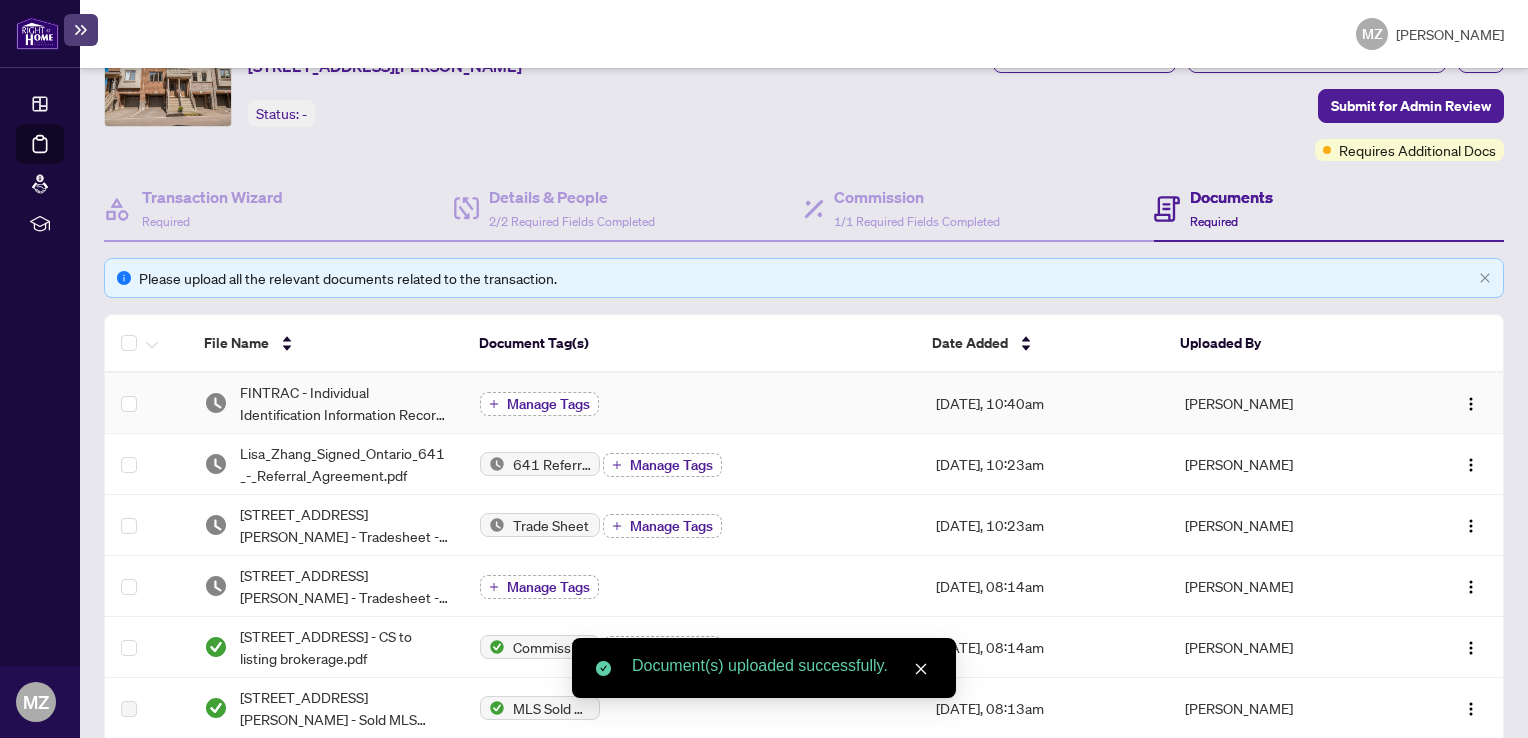 click on "Manage Tags" at bounding box center [548, 404] 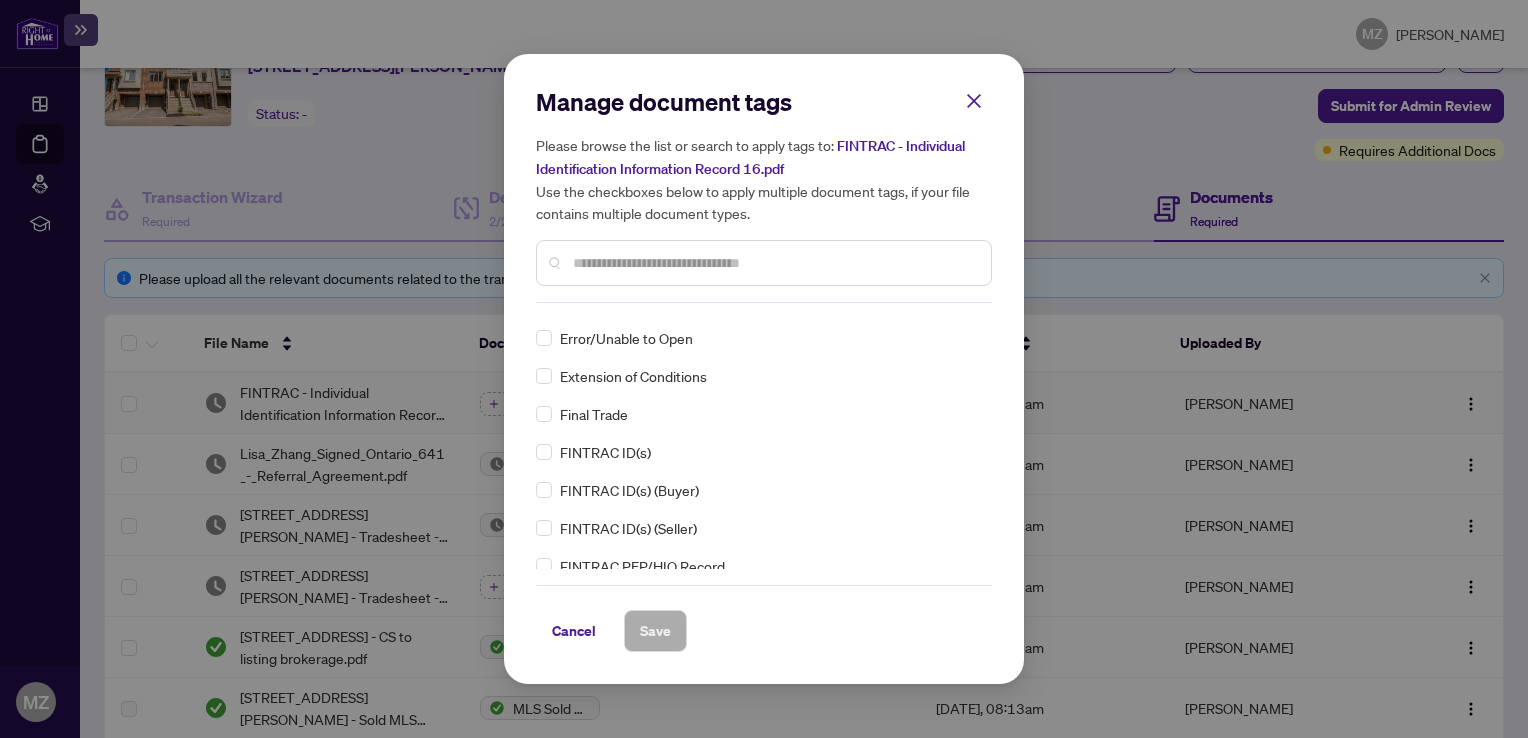 scroll, scrollTop: 1800, scrollLeft: 0, axis: vertical 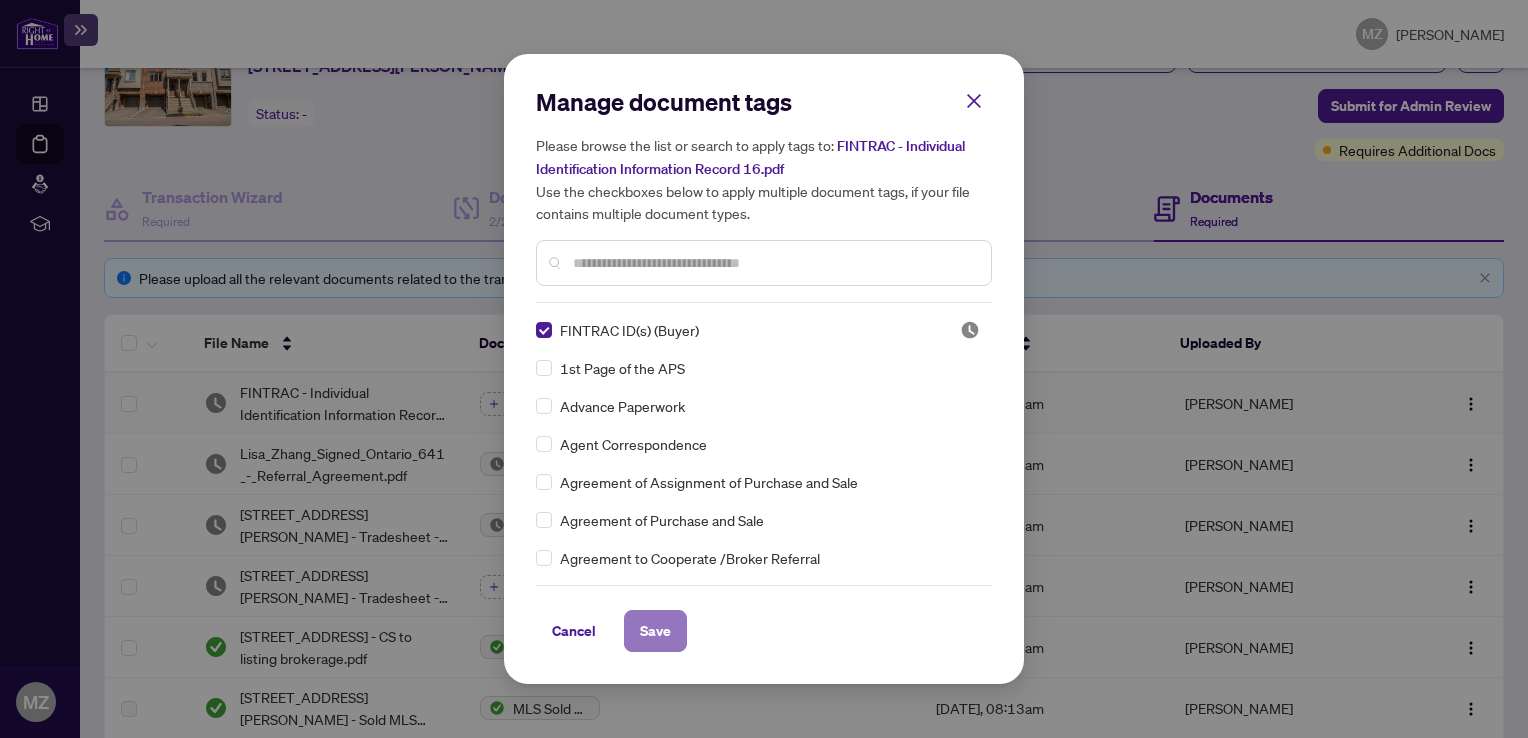 click on "Save" at bounding box center (655, 631) 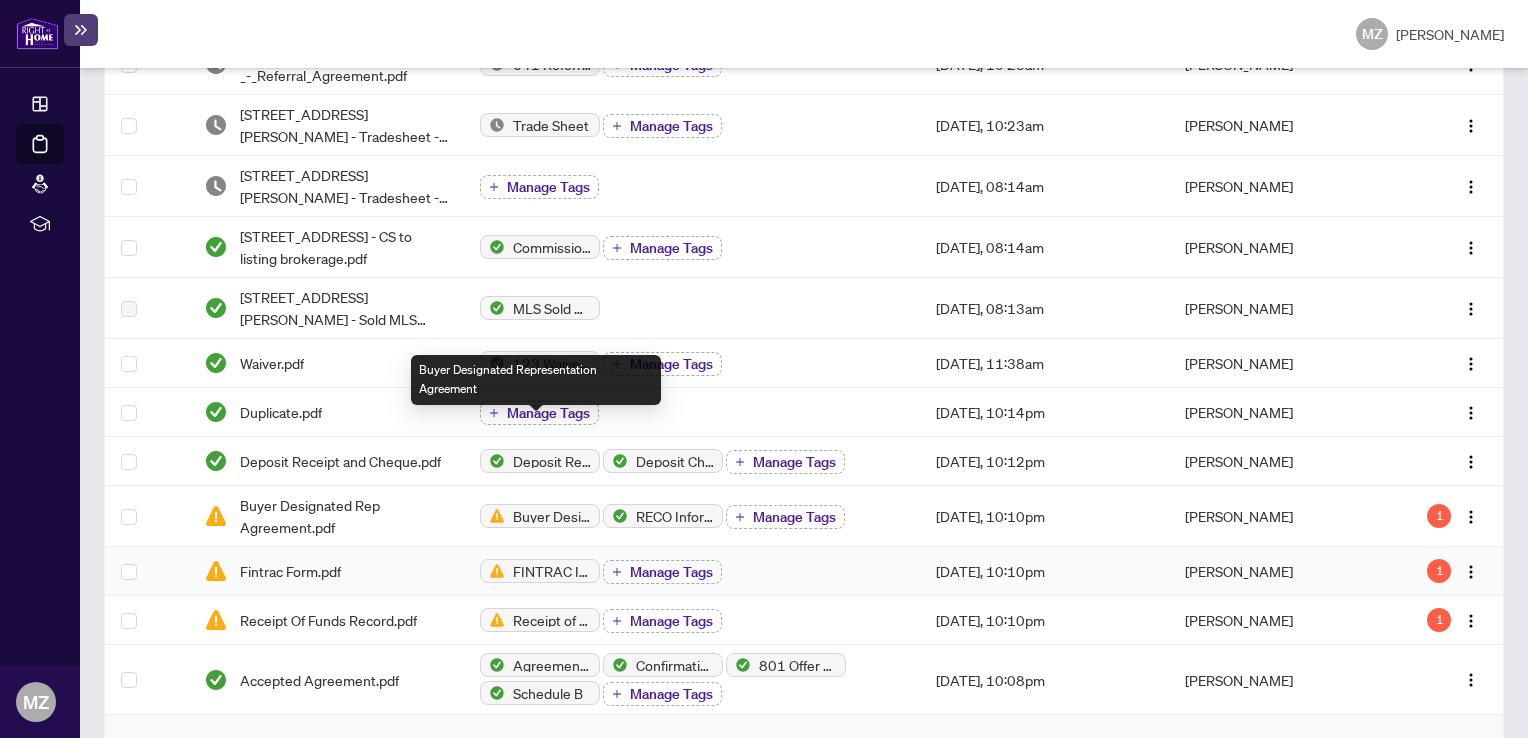 scroll, scrollTop: 600, scrollLeft: 0, axis: vertical 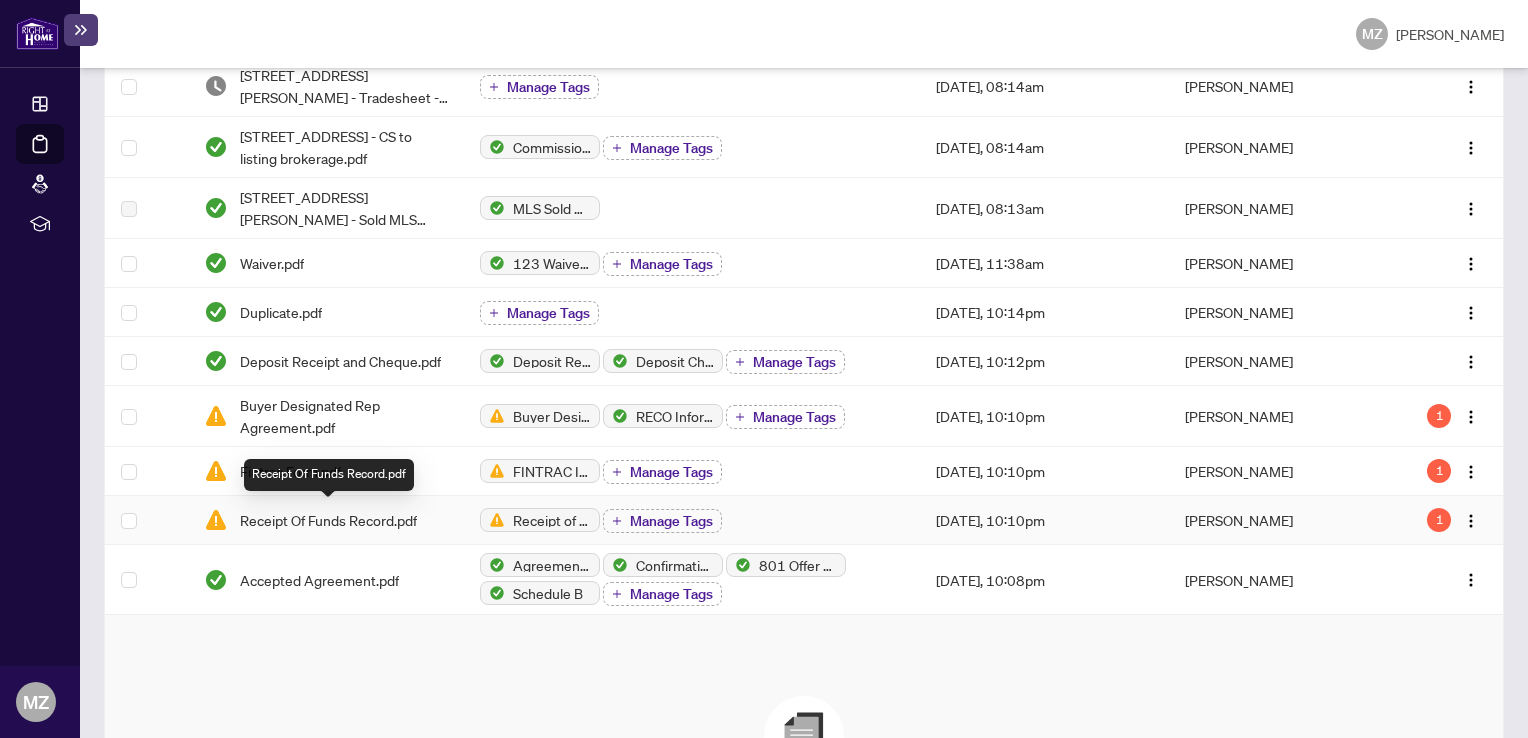 click on "Receipt Of Funds Record.pdf" at bounding box center [328, 520] 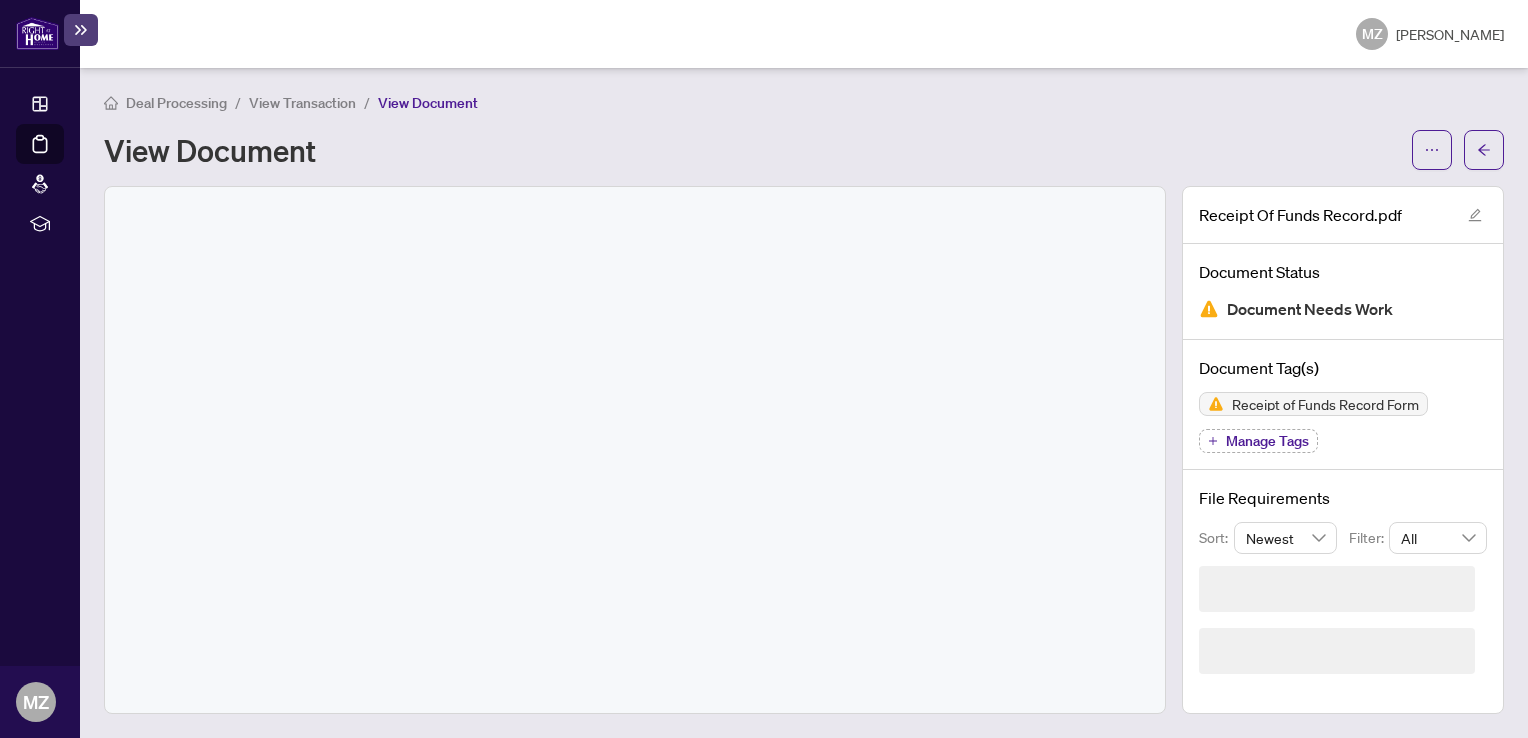scroll, scrollTop: 0, scrollLeft: 0, axis: both 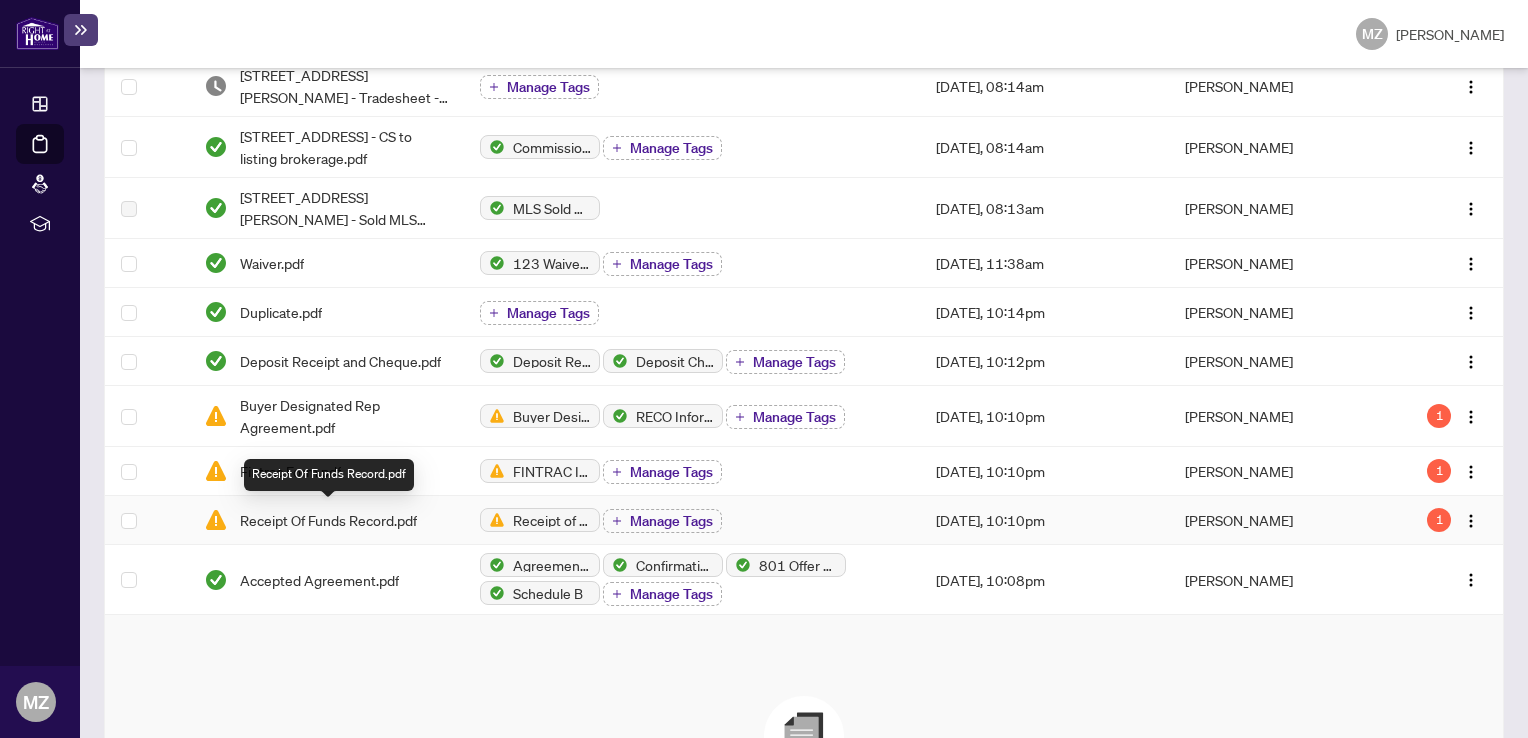 click on "Receipt Of Funds Record.pdf" at bounding box center [328, 520] 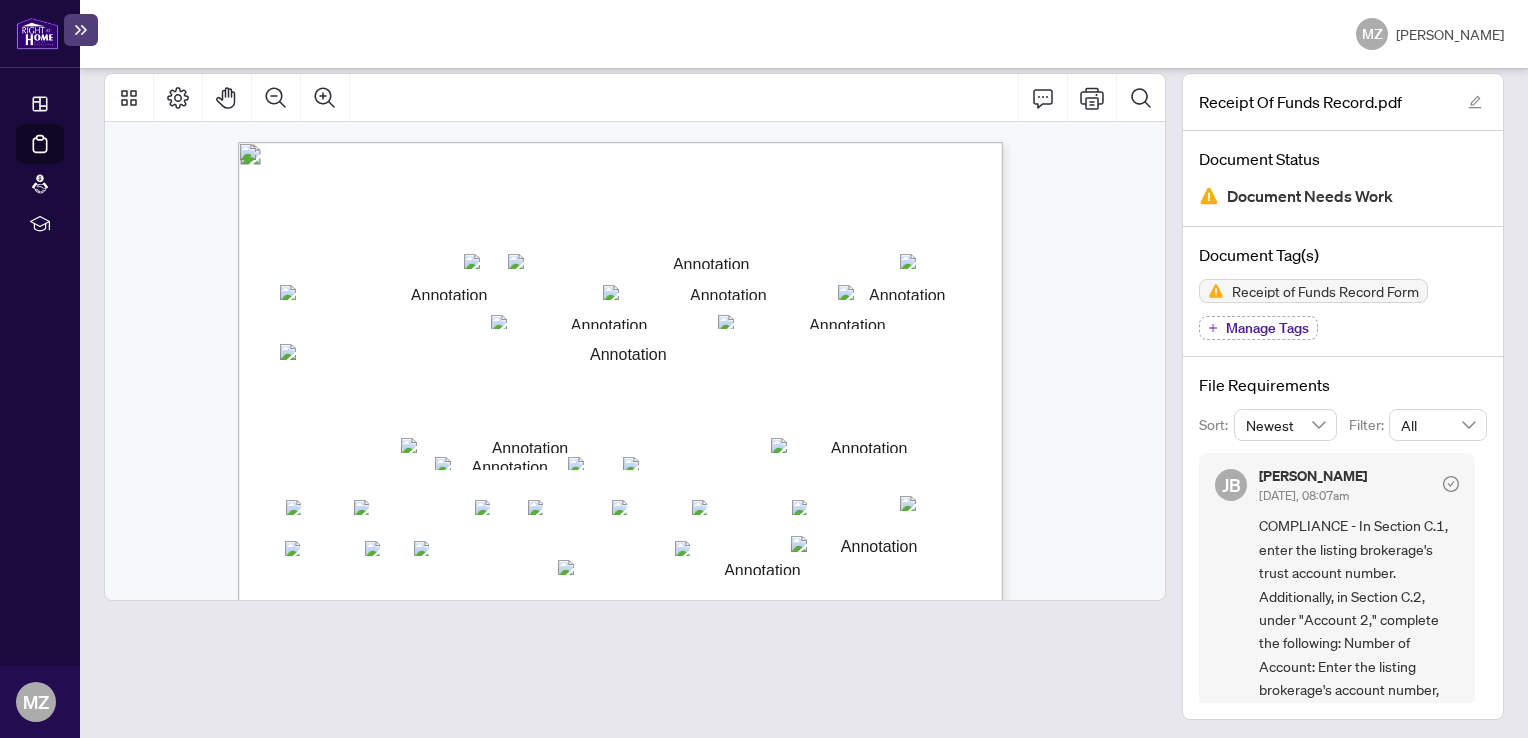 scroll, scrollTop: 116, scrollLeft: 0, axis: vertical 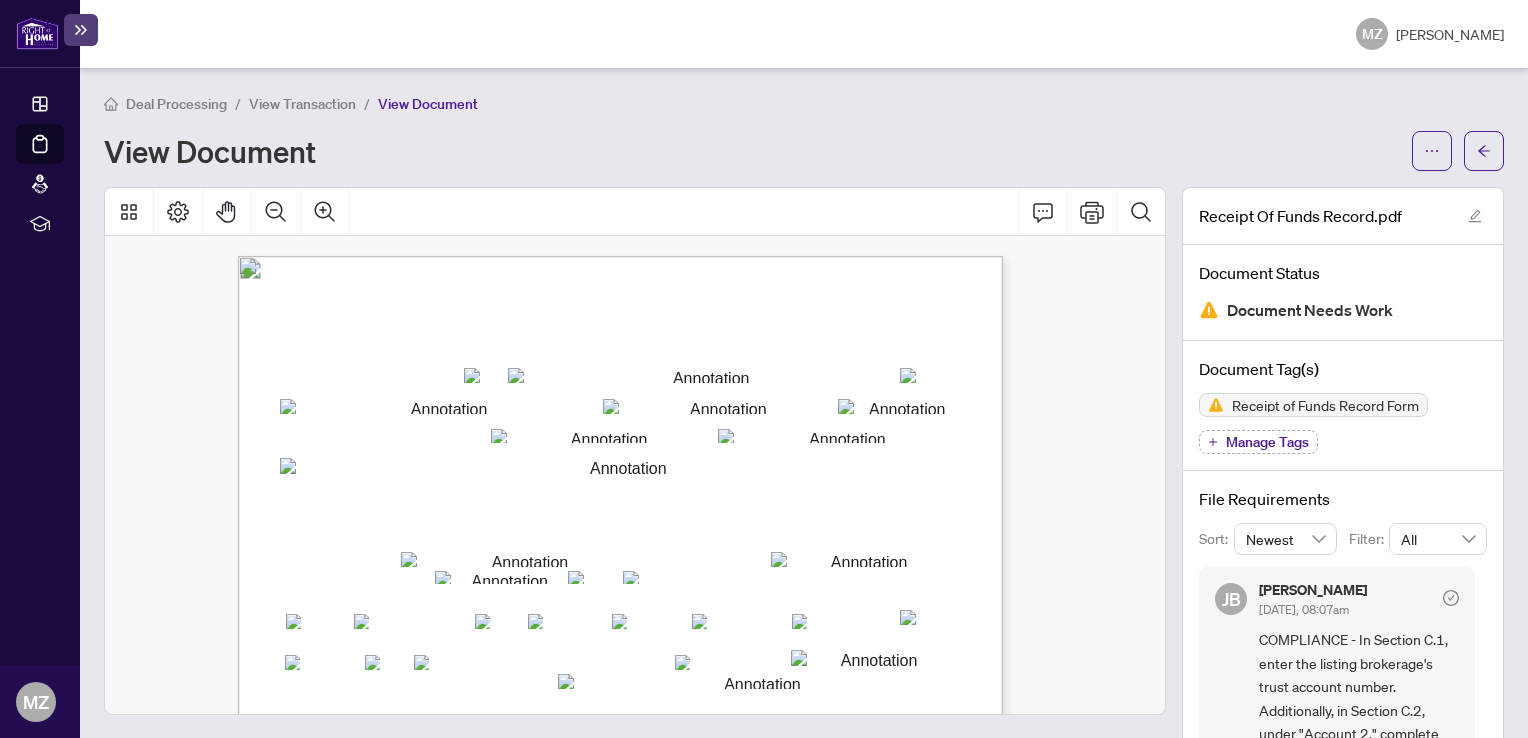 click on "[DATE], 08:07am" at bounding box center (1304, 609) 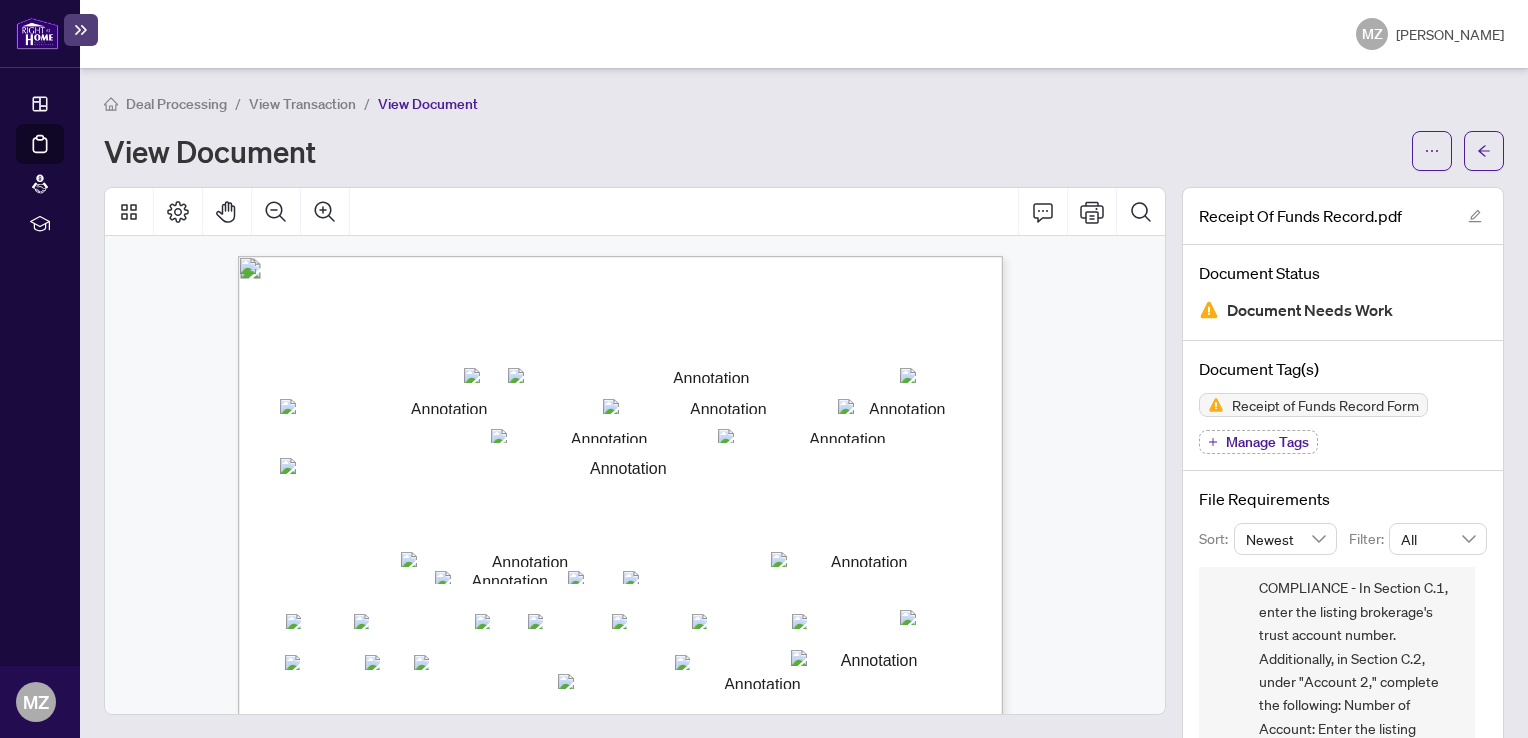 scroll, scrollTop: 6, scrollLeft: 0, axis: vertical 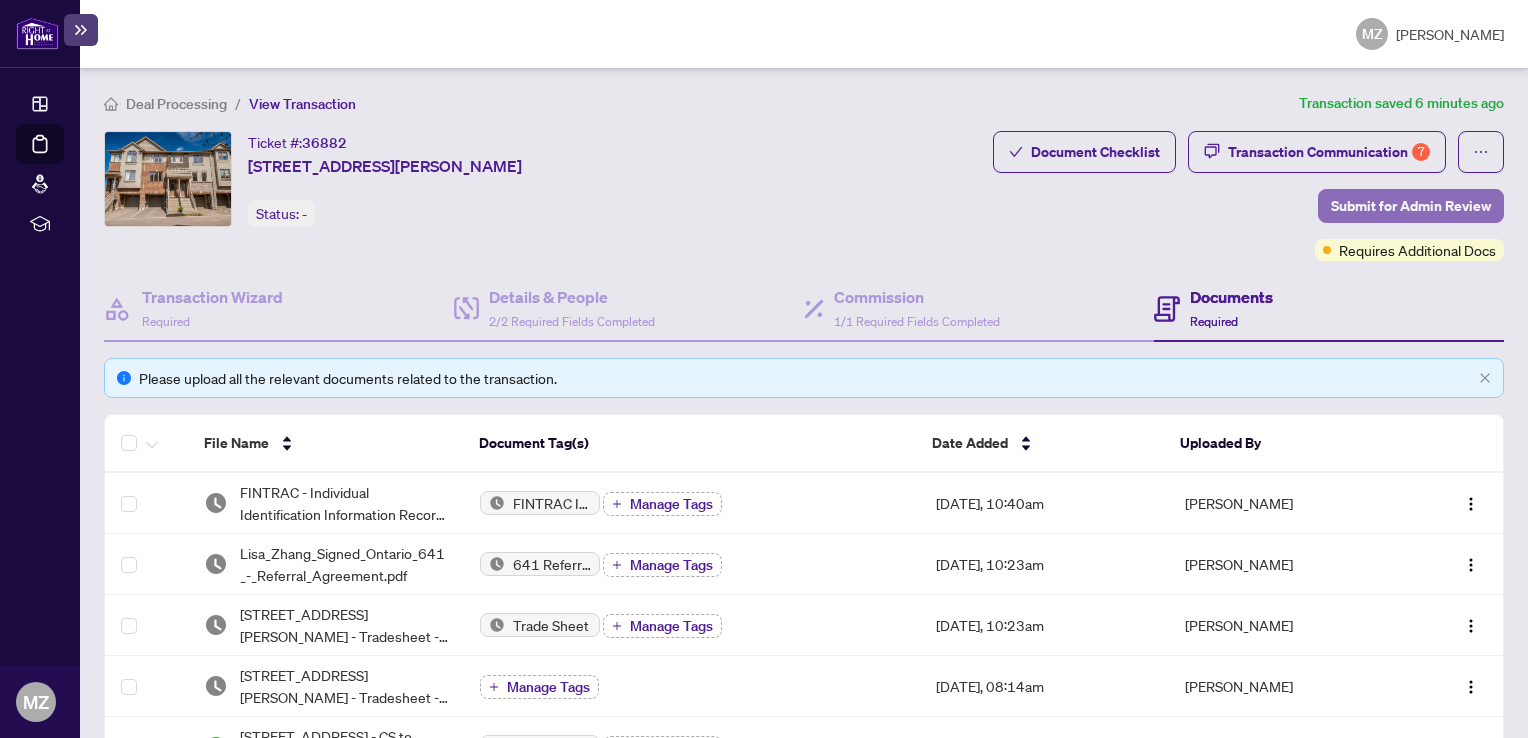 click on "Submit for Admin Review" at bounding box center (1411, 206) 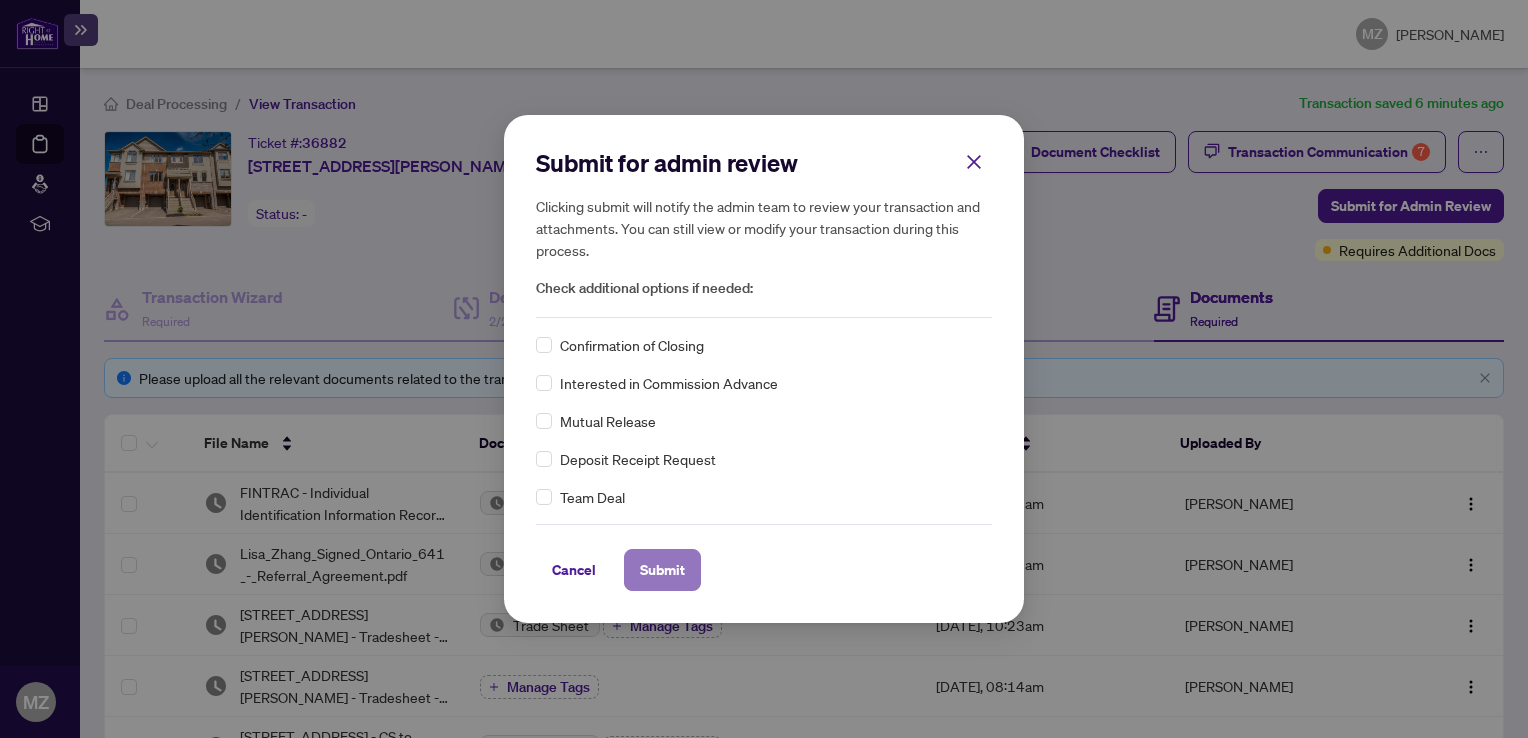 click on "Submit" at bounding box center [662, 570] 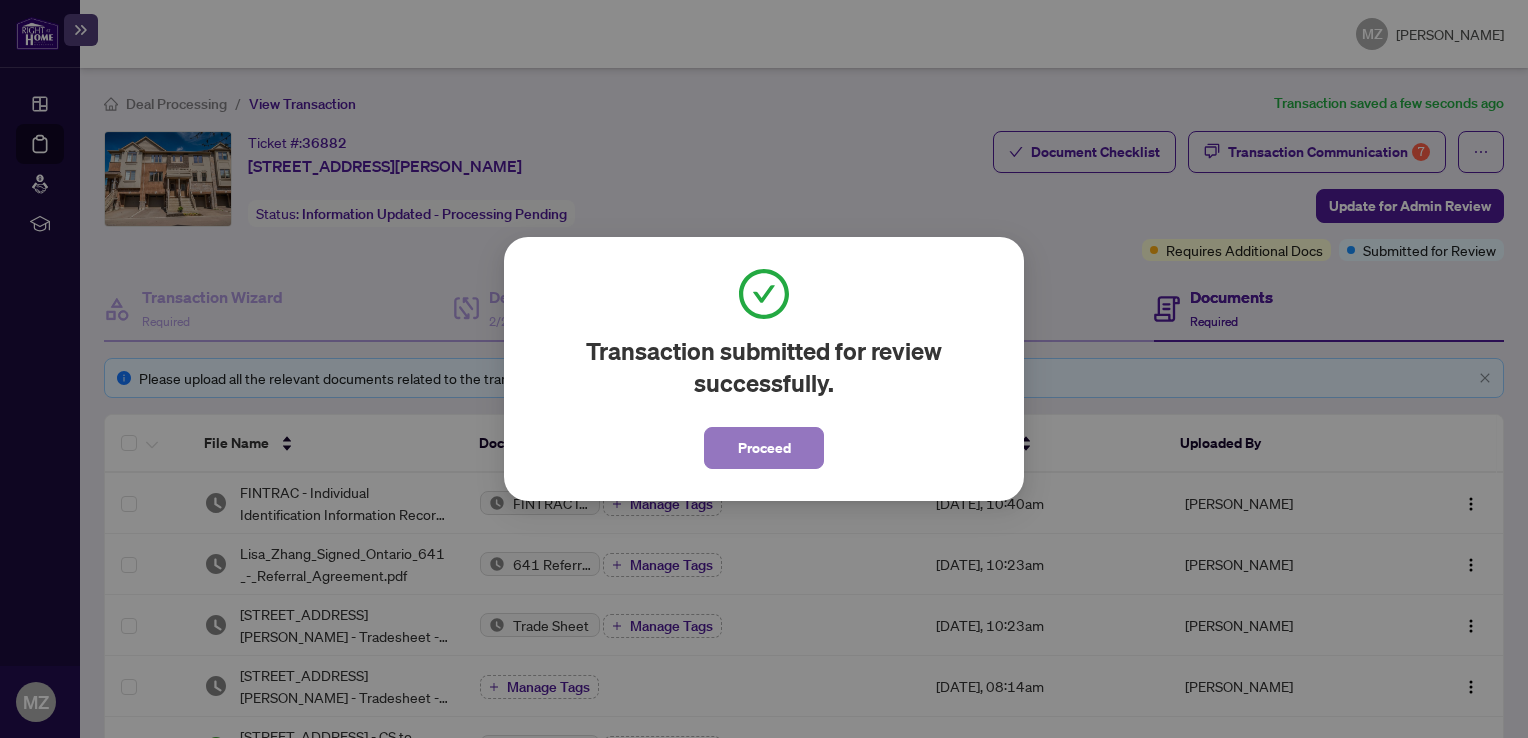 click on "Proceed" at bounding box center (764, 448) 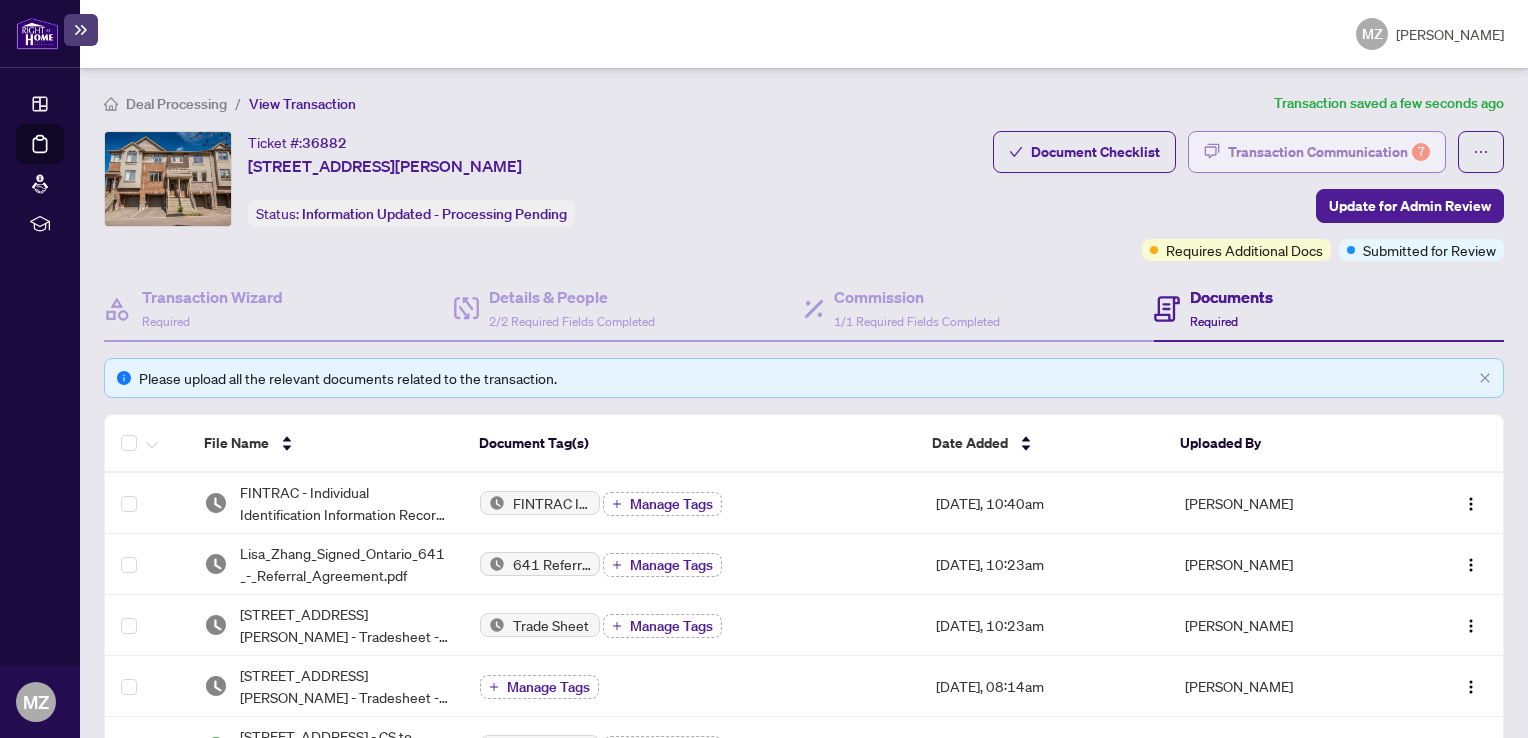 click on "Transaction Communication 7" at bounding box center [1329, 152] 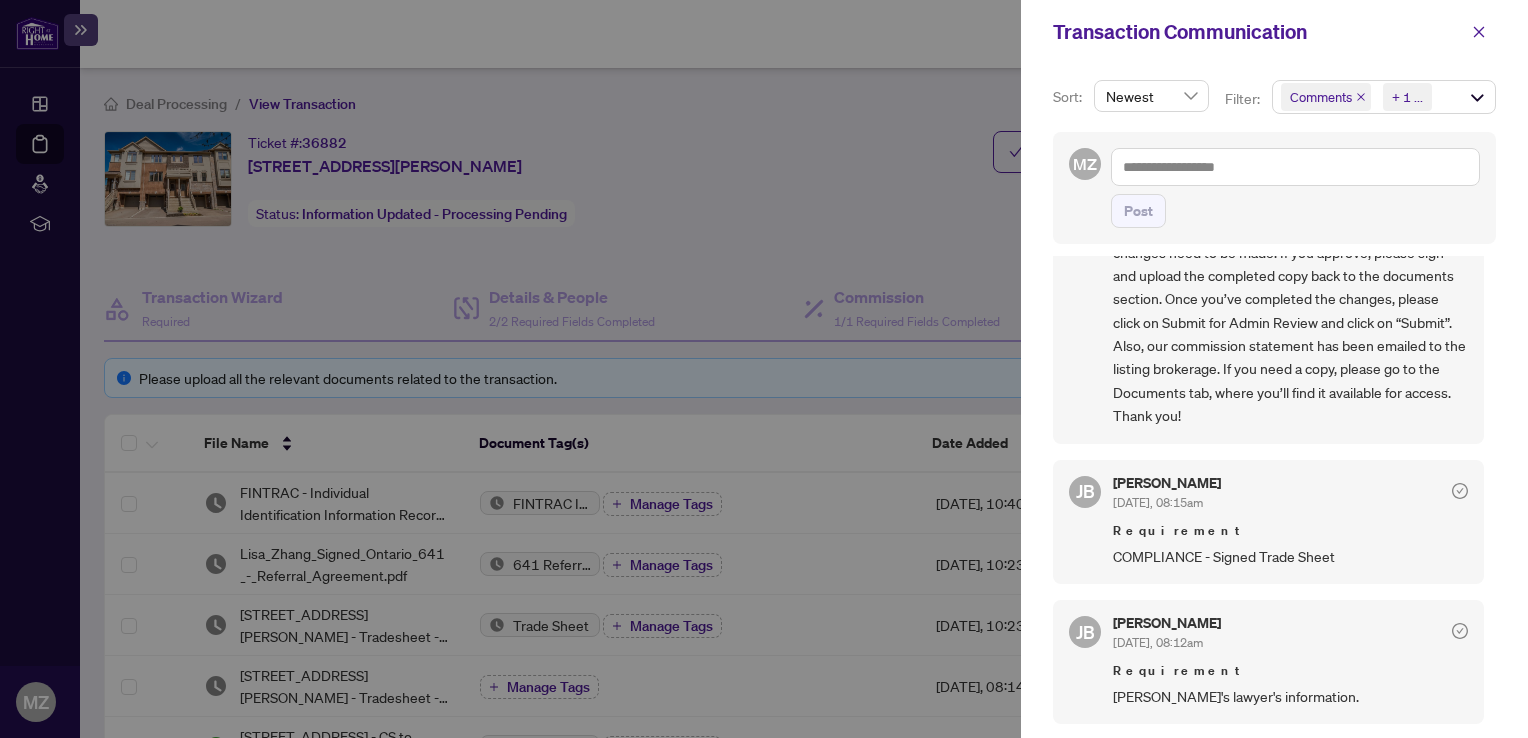 scroll, scrollTop: 200, scrollLeft: 0, axis: vertical 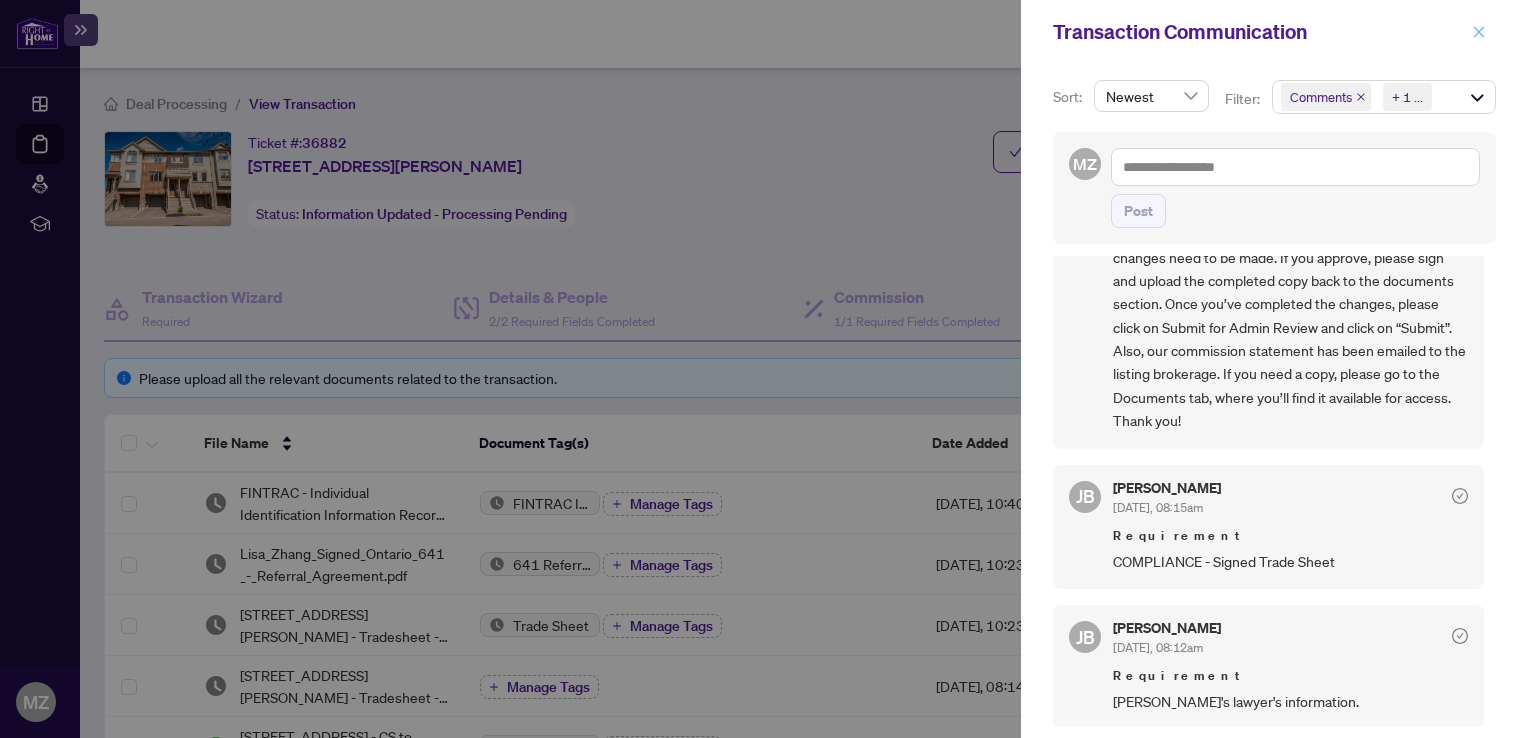 click at bounding box center [1479, 32] 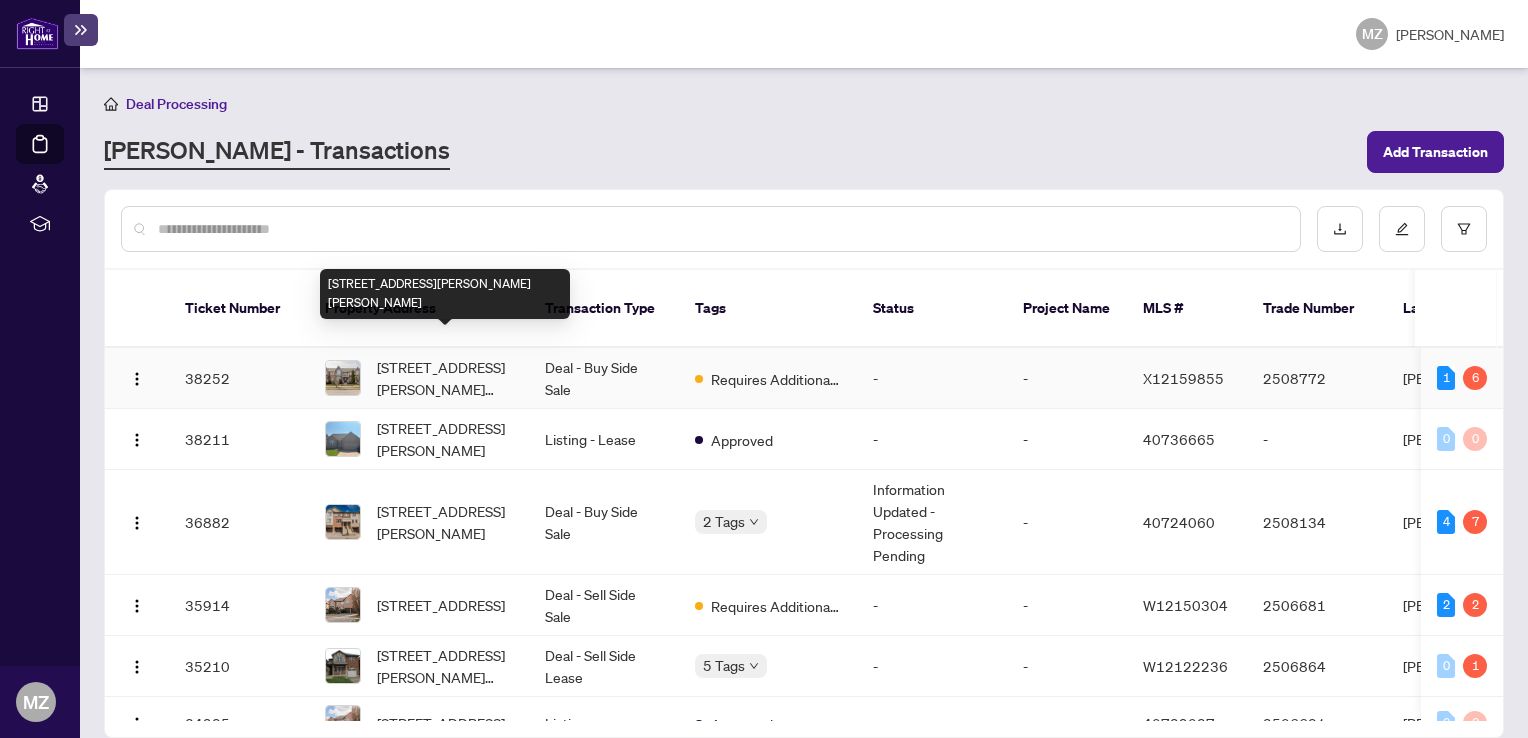 click on "[STREET_ADDRESS][PERSON_NAME][PERSON_NAME]" at bounding box center [445, 378] 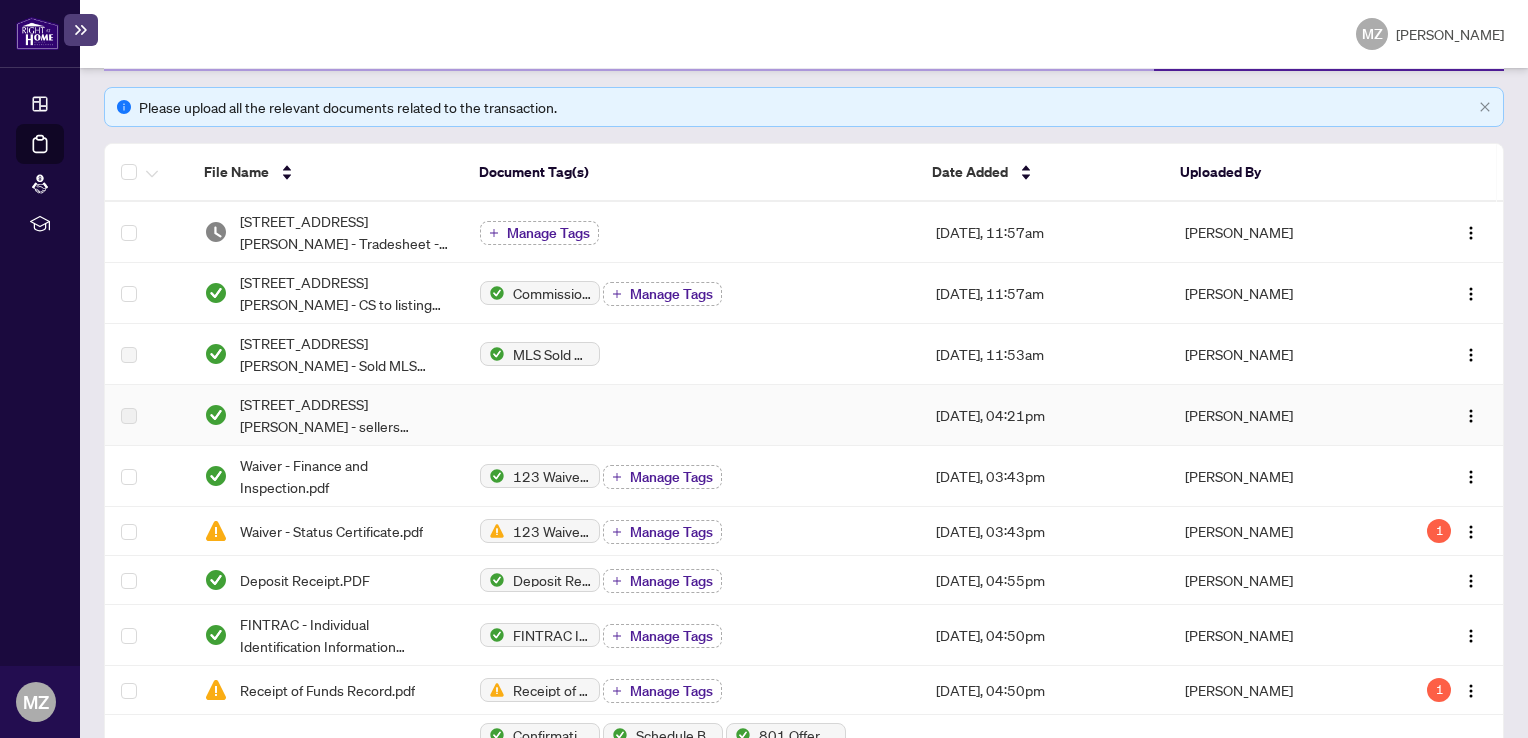 scroll, scrollTop: 300, scrollLeft: 0, axis: vertical 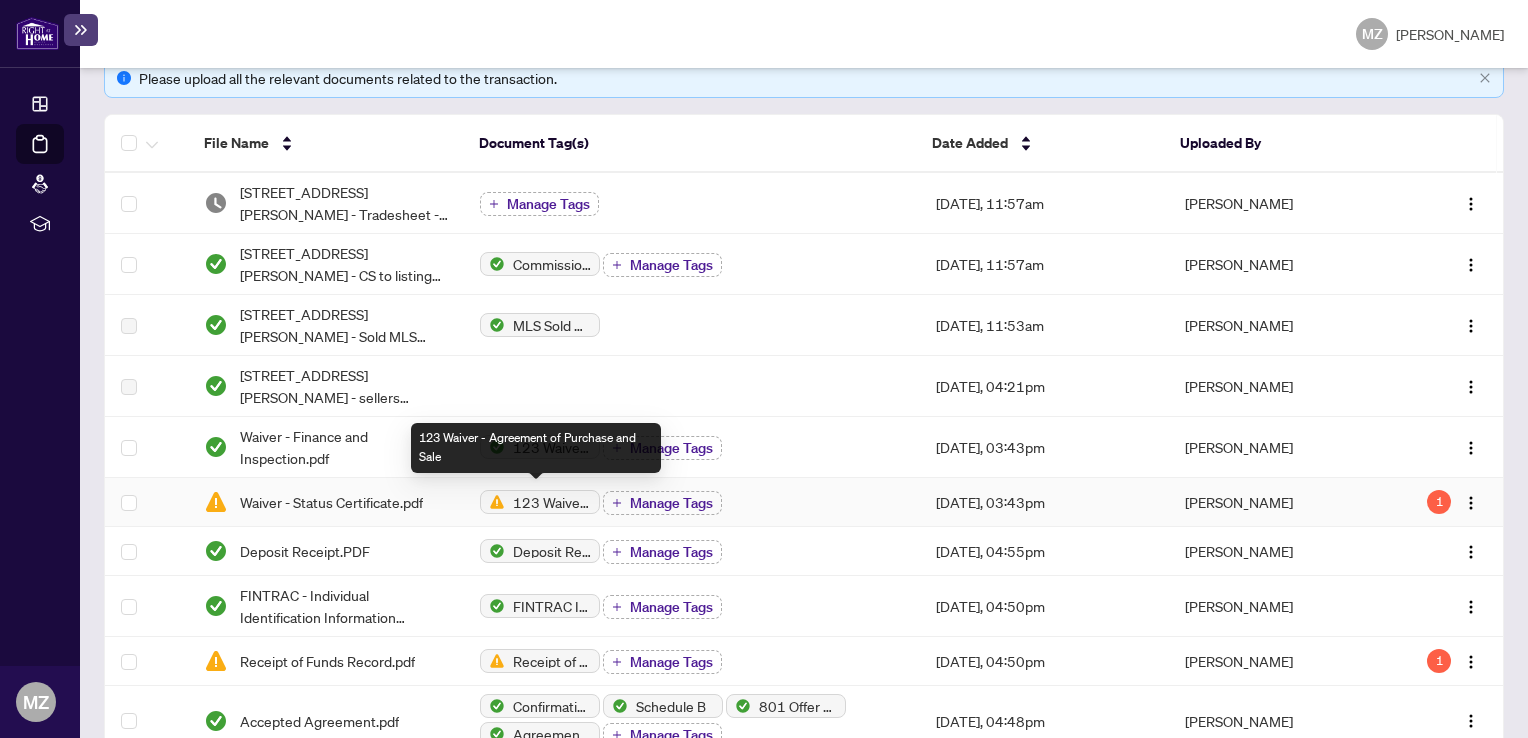 click on "123 Waiver - Agreement of Purchase and Sale" at bounding box center (552, 502) 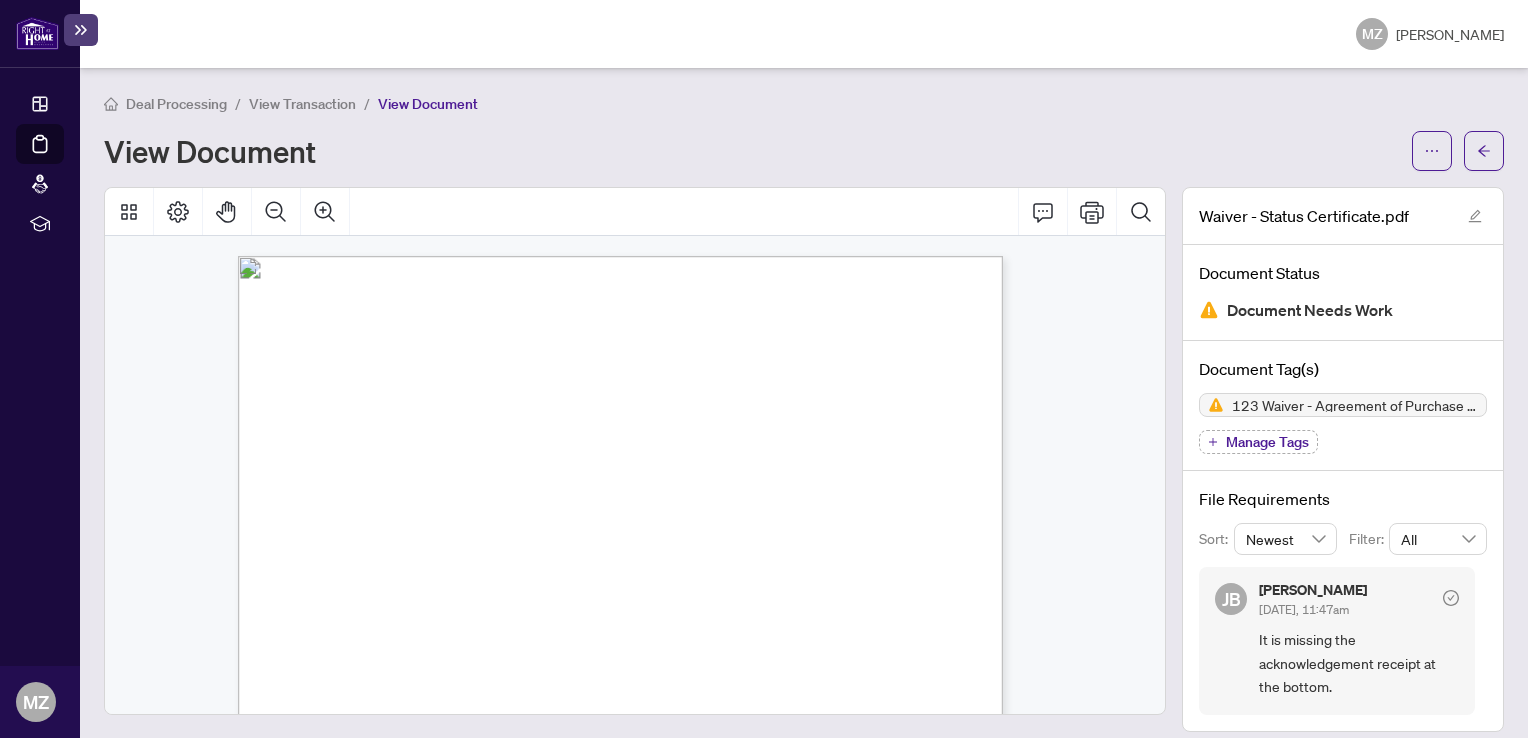 scroll, scrollTop: 12, scrollLeft: 0, axis: vertical 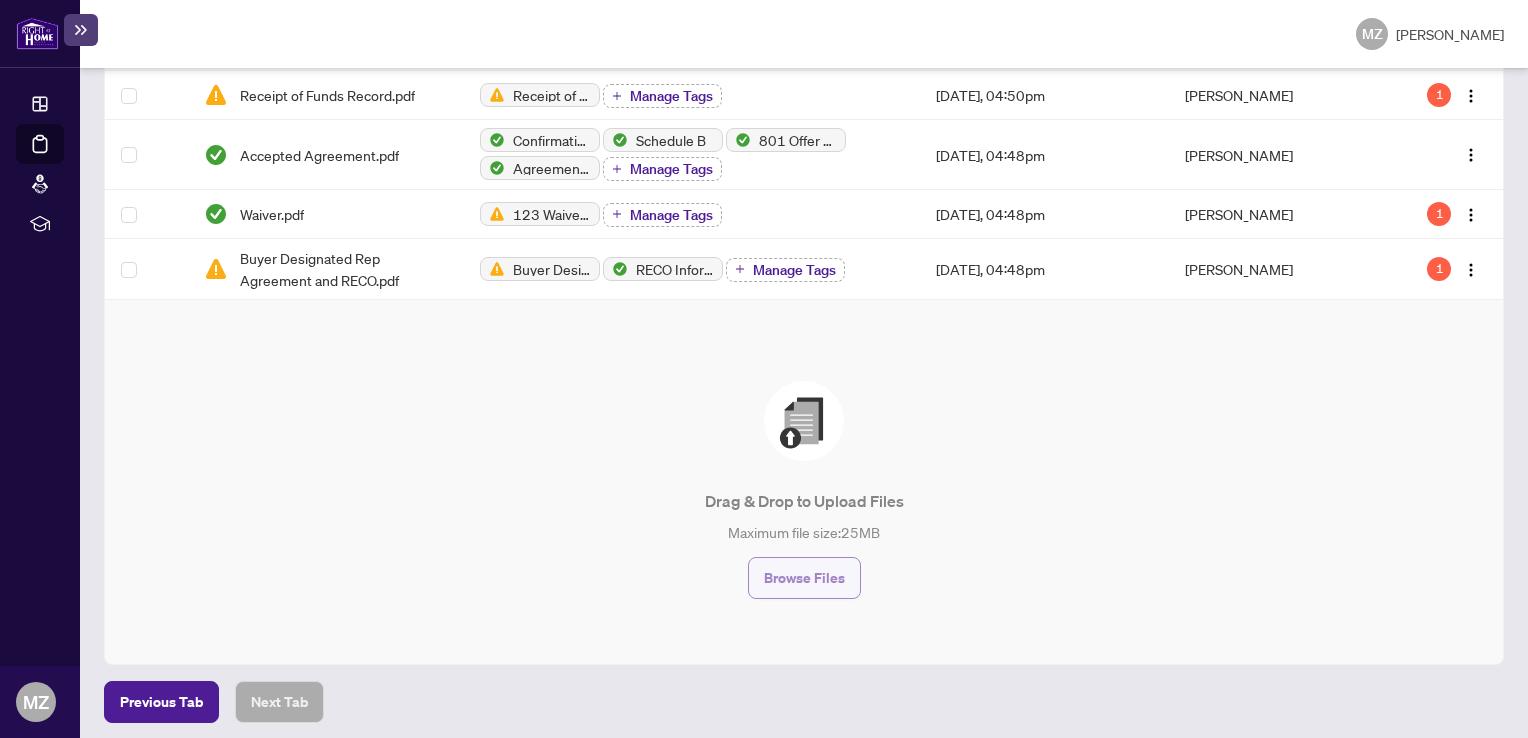 click on "Browse Files" at bounding box center (804, 578) 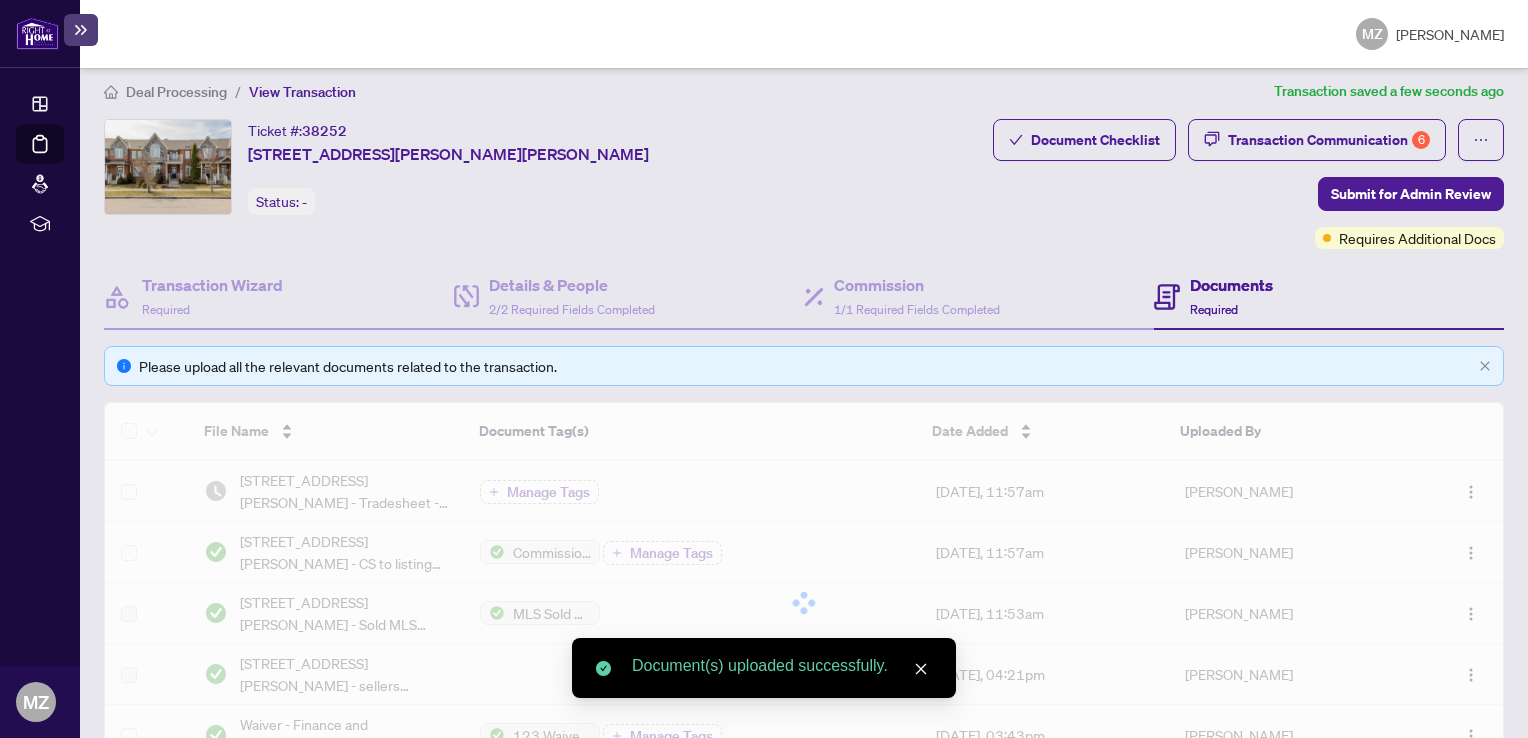 scroll, scrollTop: 0, scrollLeft: 0, axis: both 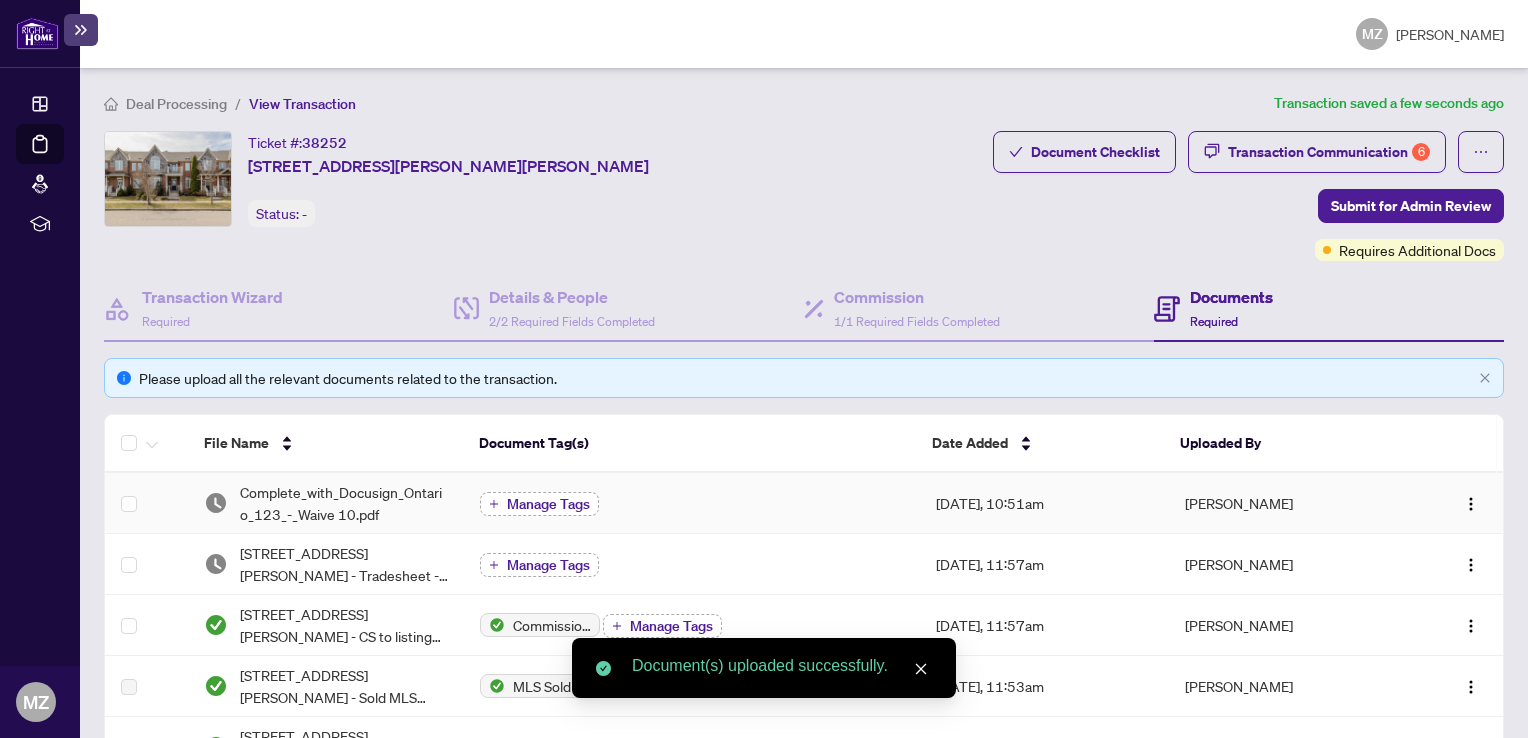 click on "Manage Tags" at bounding box center (548, 504) 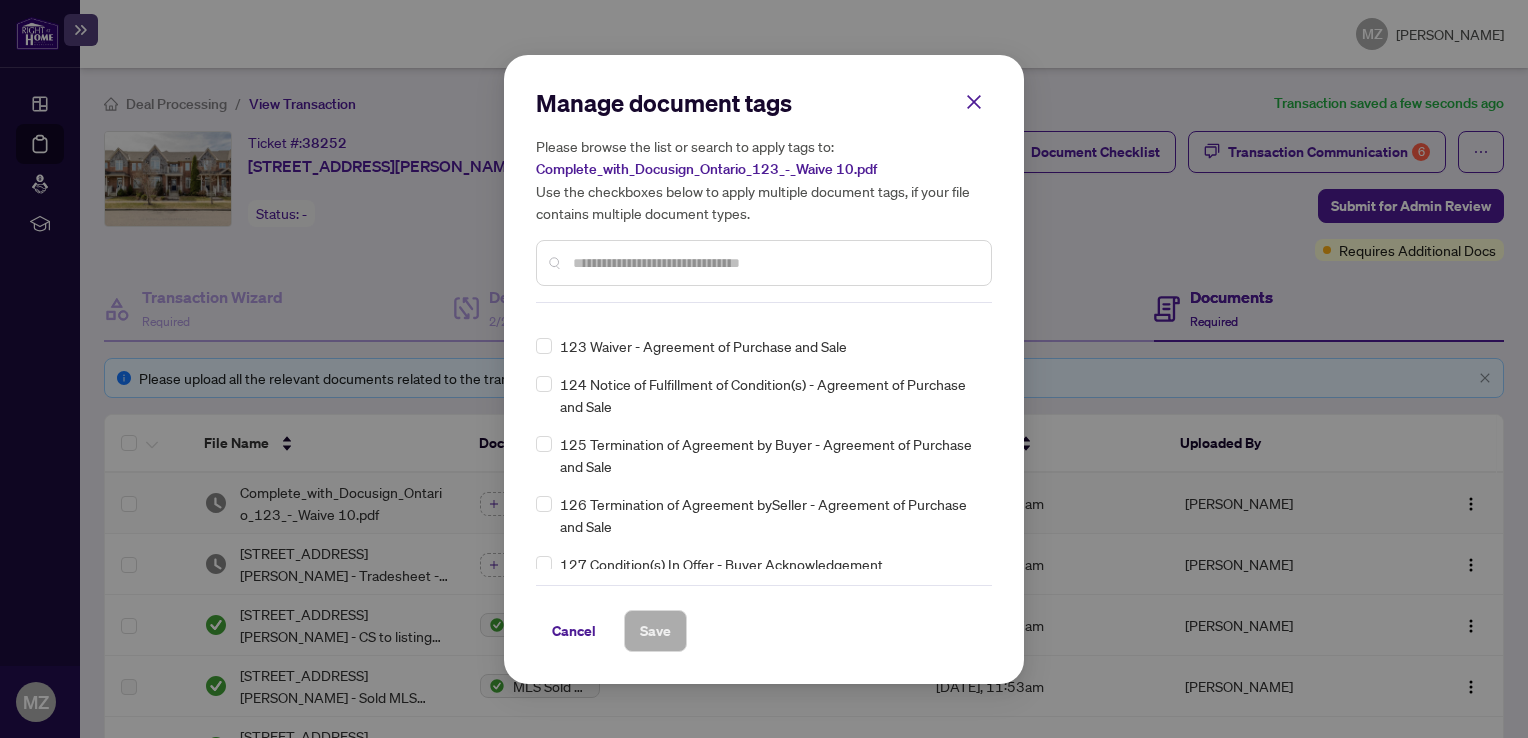 scroll, scrollTop: 5600, scrollLeft: 0, axis: vertical 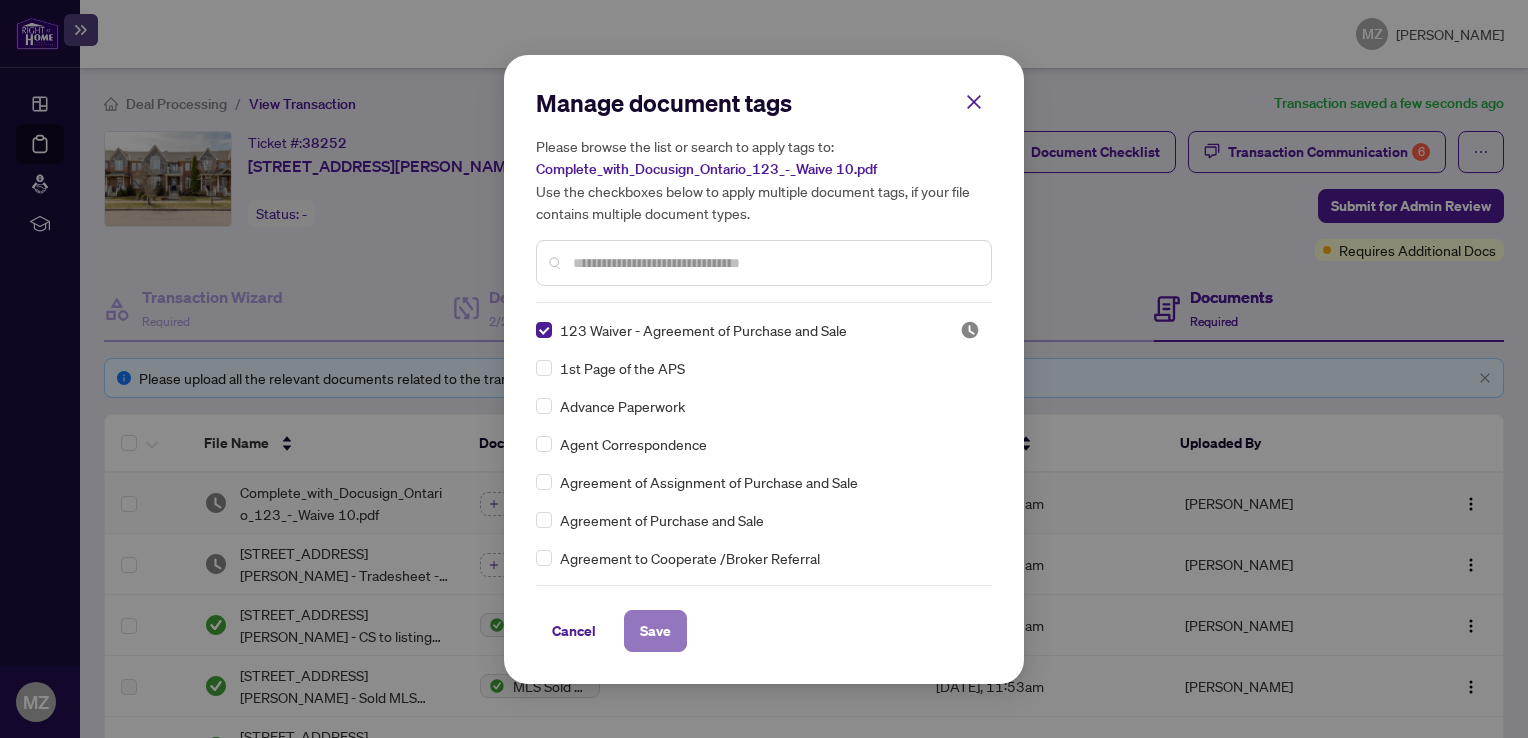 click on "Save" at bounding box center (655, 631) 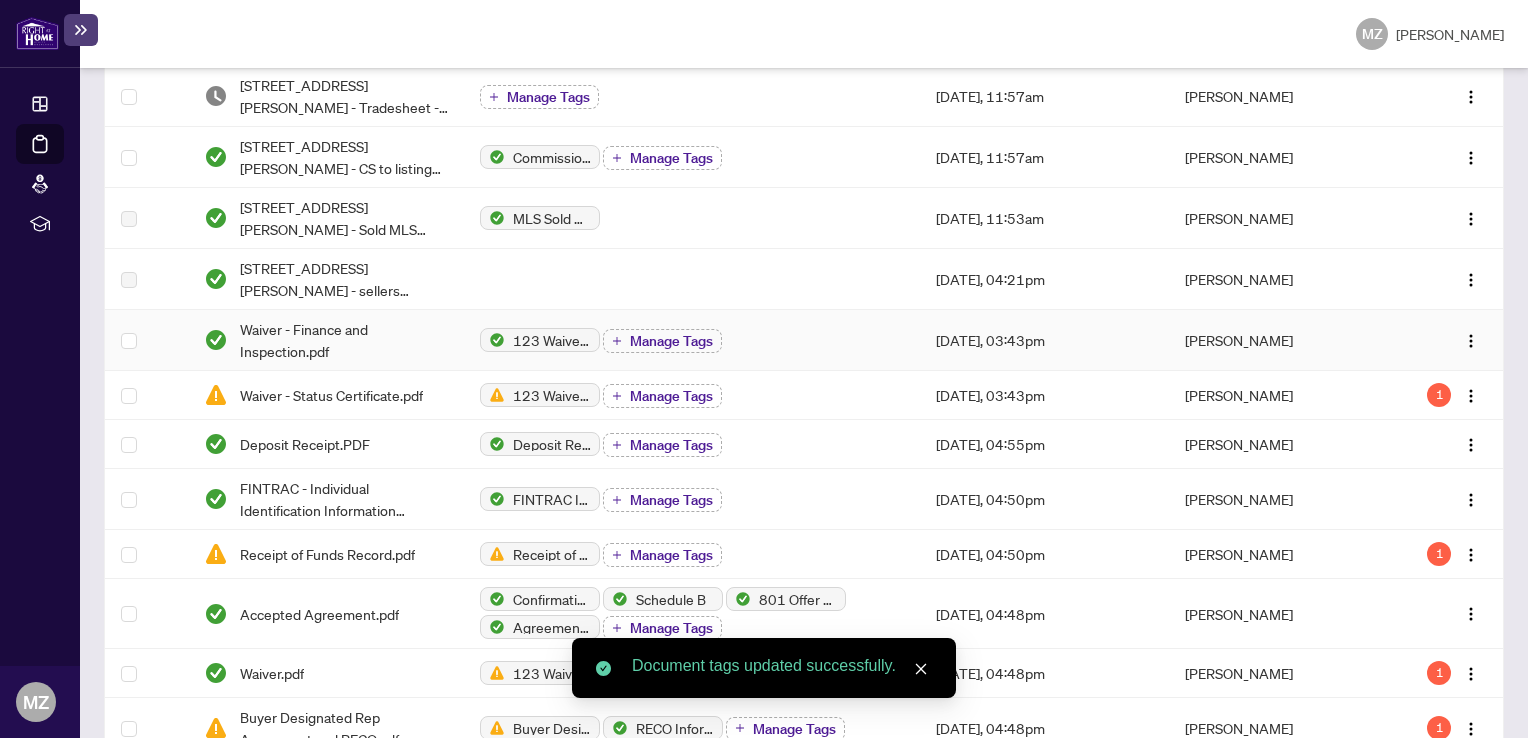 scroll, scrollTop: 500, scrollLeft: 0, axis: vertical 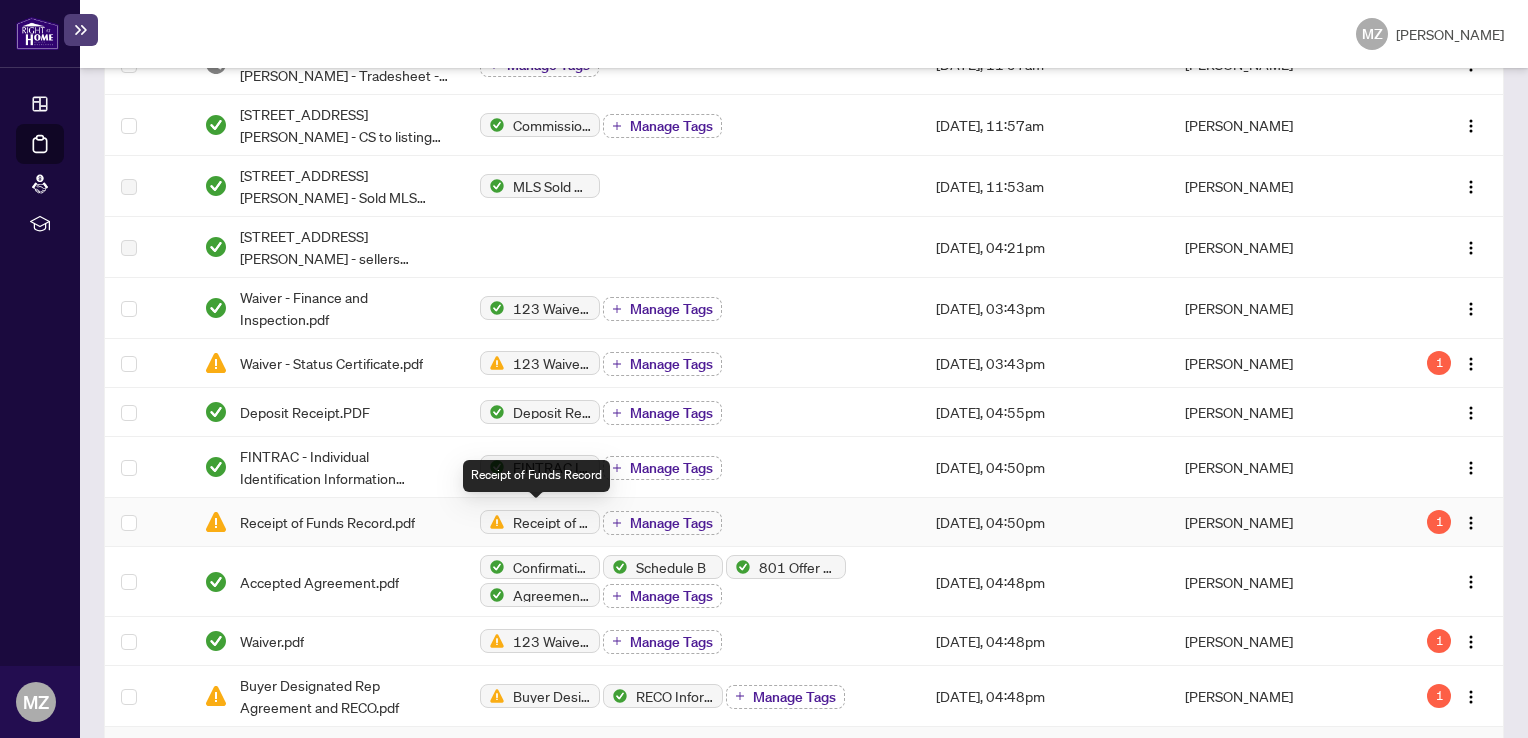 click on "Receipt of Funds Record" at bounding box center (540, 522) 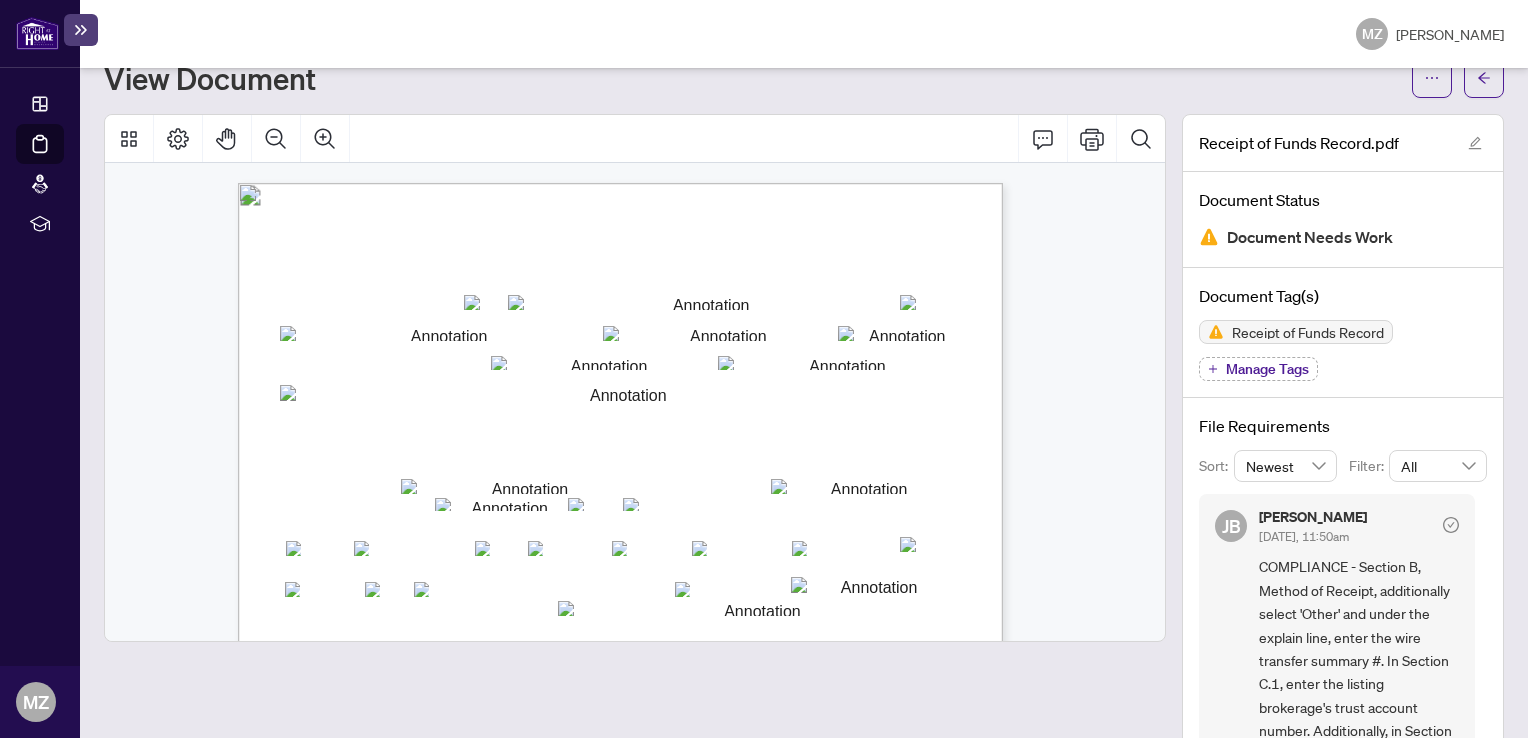 scroll, scrollTop: 116, scrollLeft: 0, axis: vertical 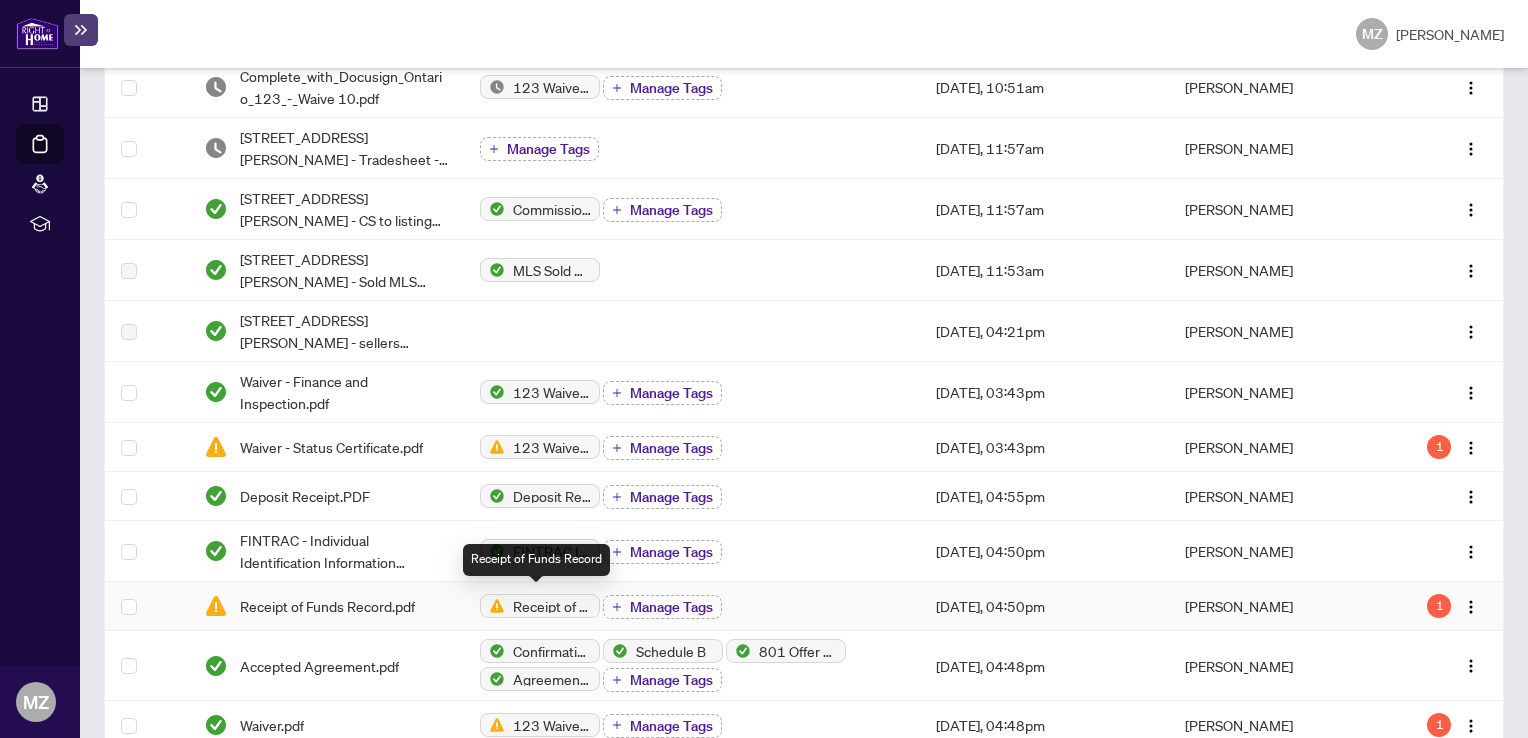 click on "Receipt of Funds Record" at bounding box center (540, 606) 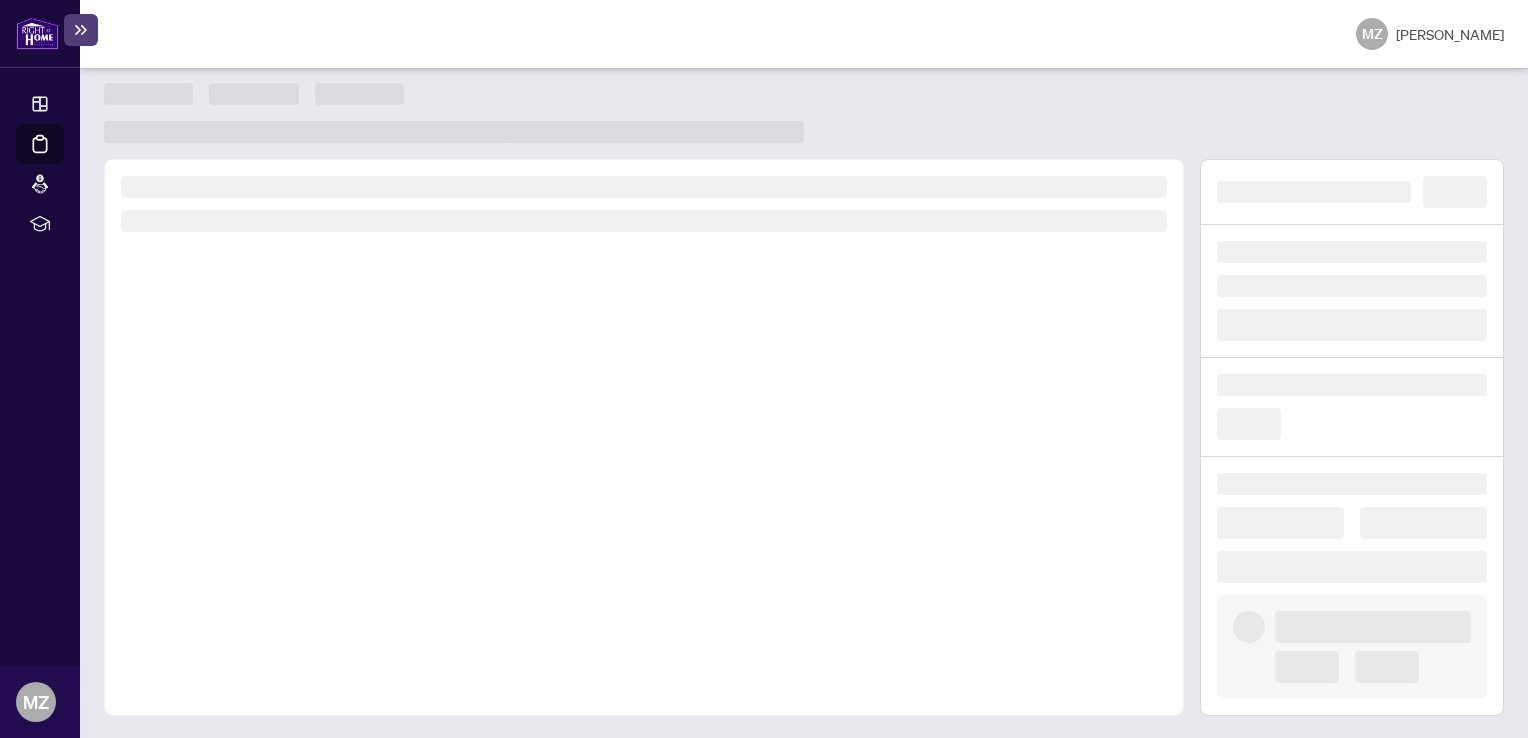 scroll, scrollTop: 0, scrollLeft: 0, axis: both 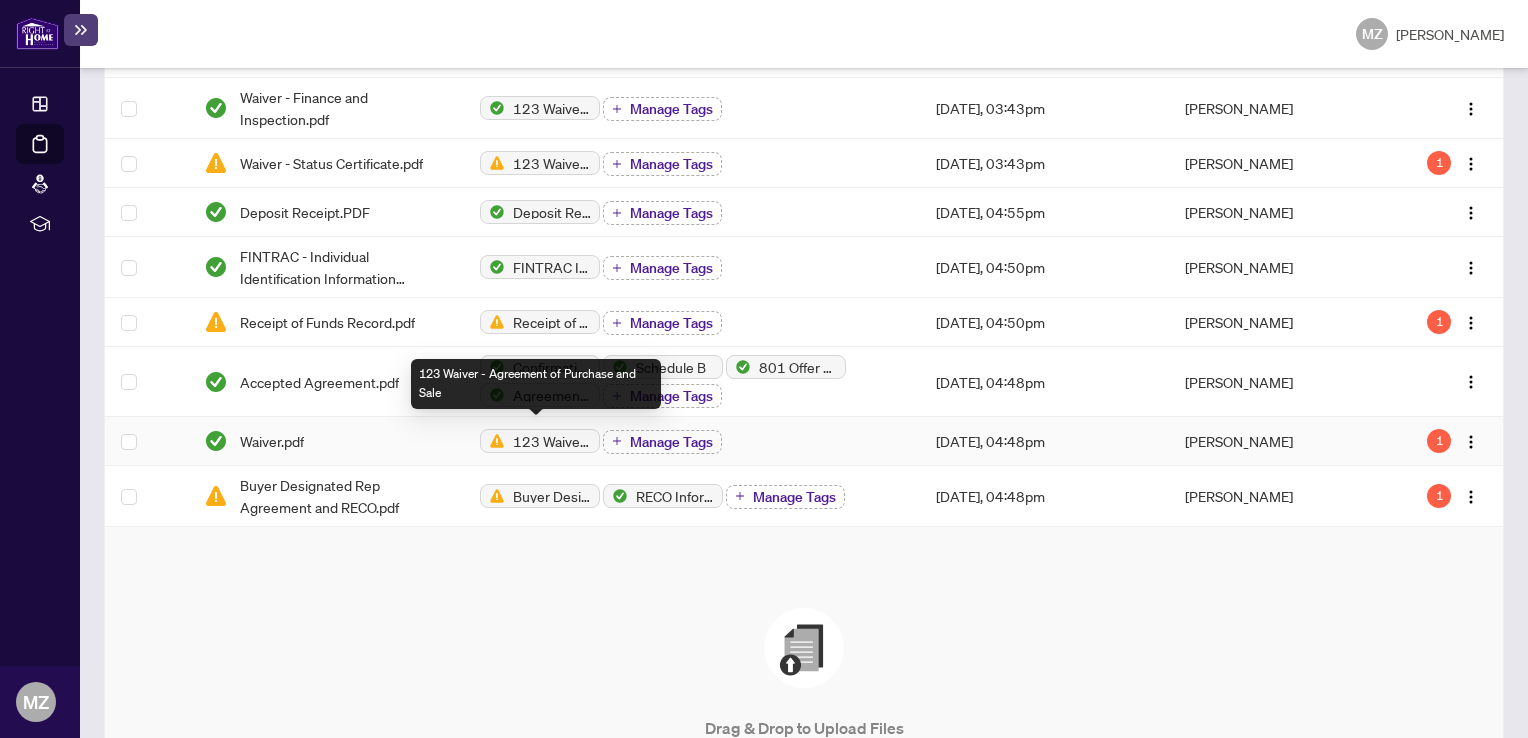 click on "123 Waiver - Agreement of Purchase and Sale" at bounding box center (552, 441) 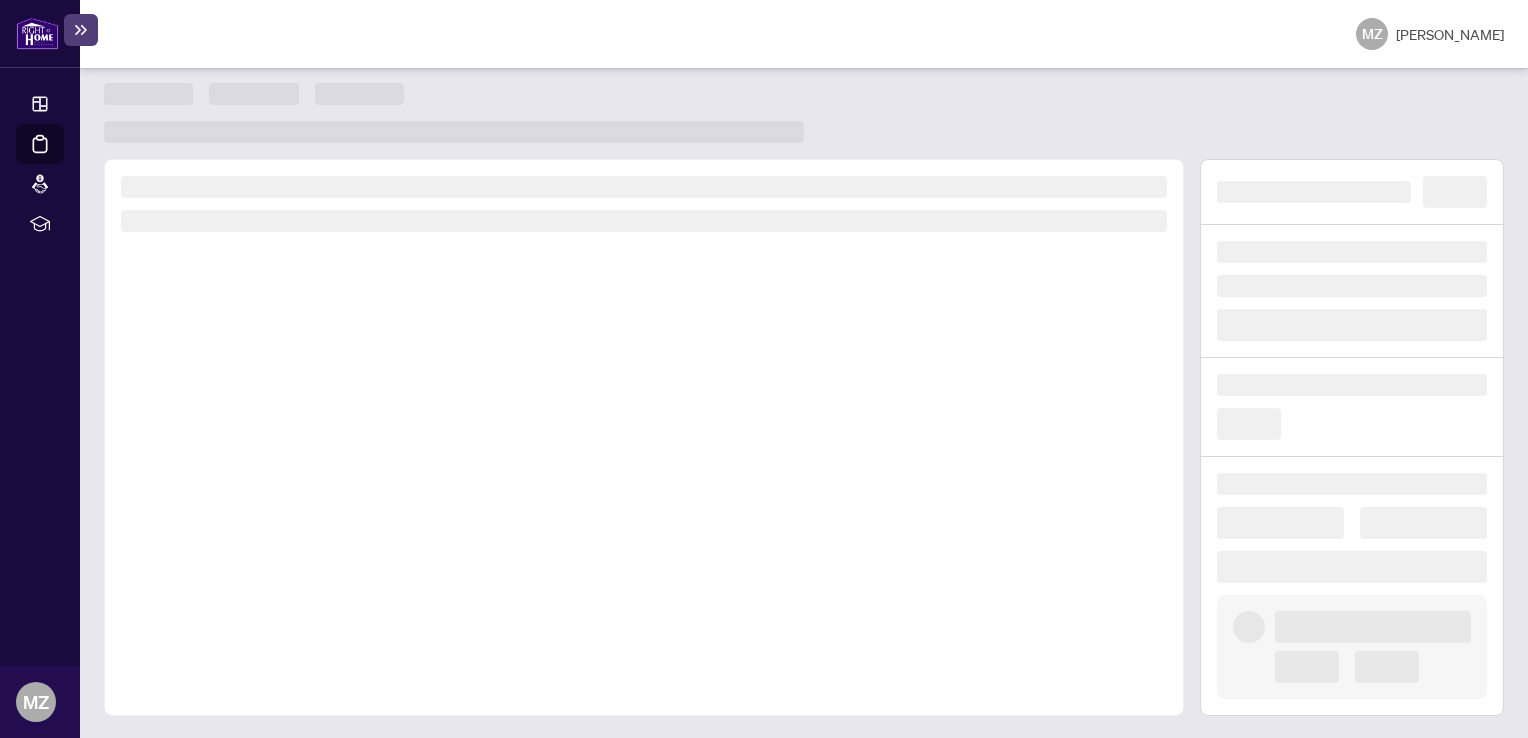 scroll, scrollTop: 0, scrollLeft: 0, axis: both 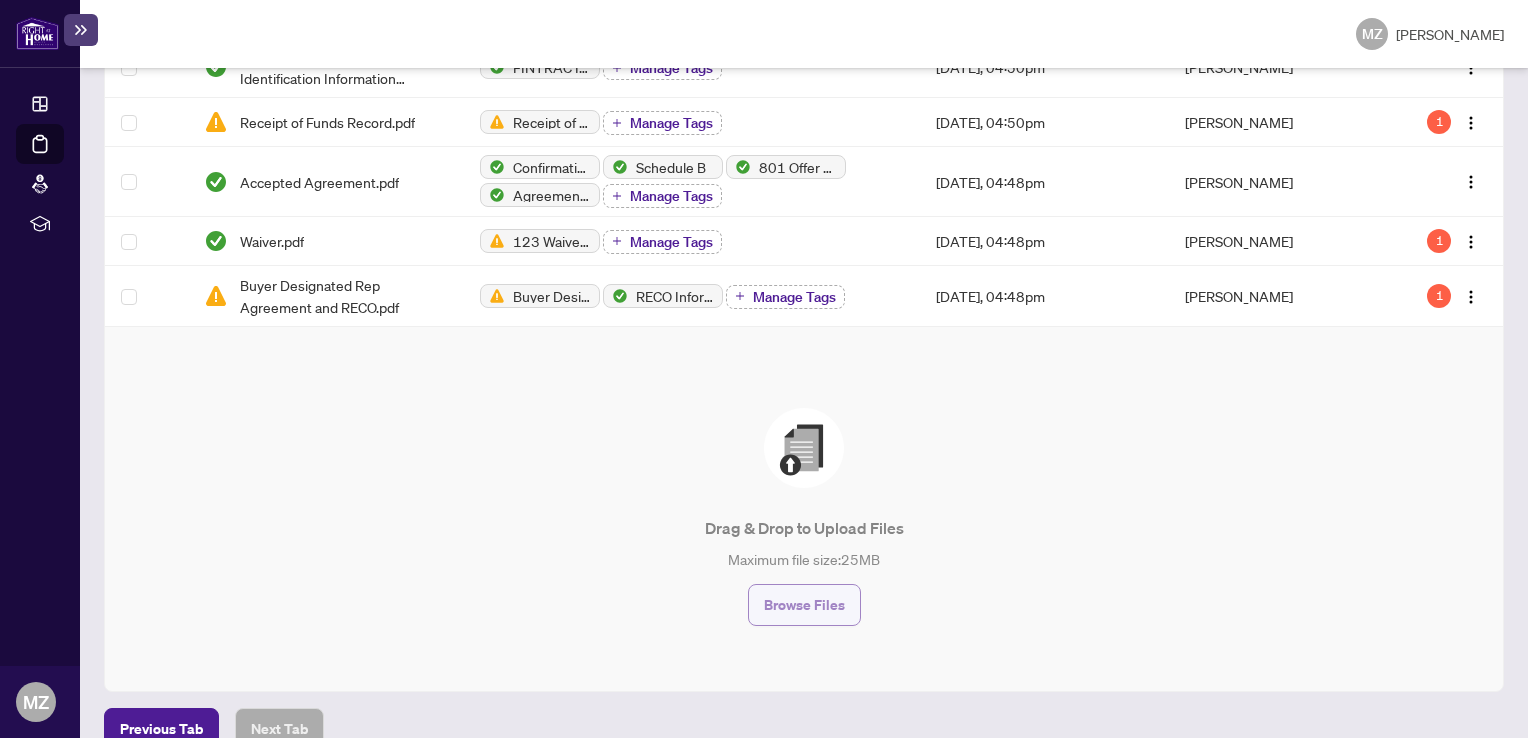 click on "Browse Files" at bounding box center [804, 605] 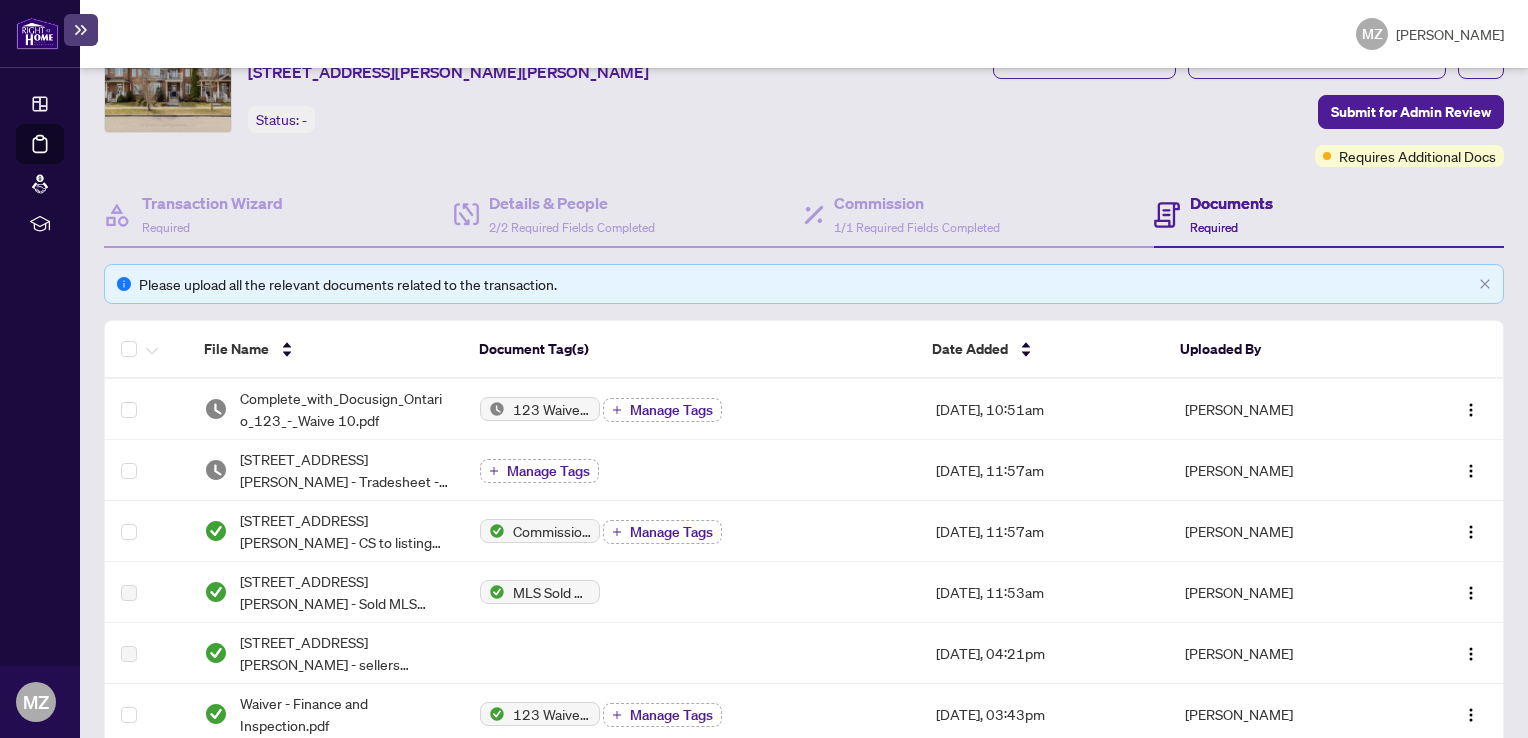 scroll, scrollTop: 0, scrollLeft: 0, axis: both 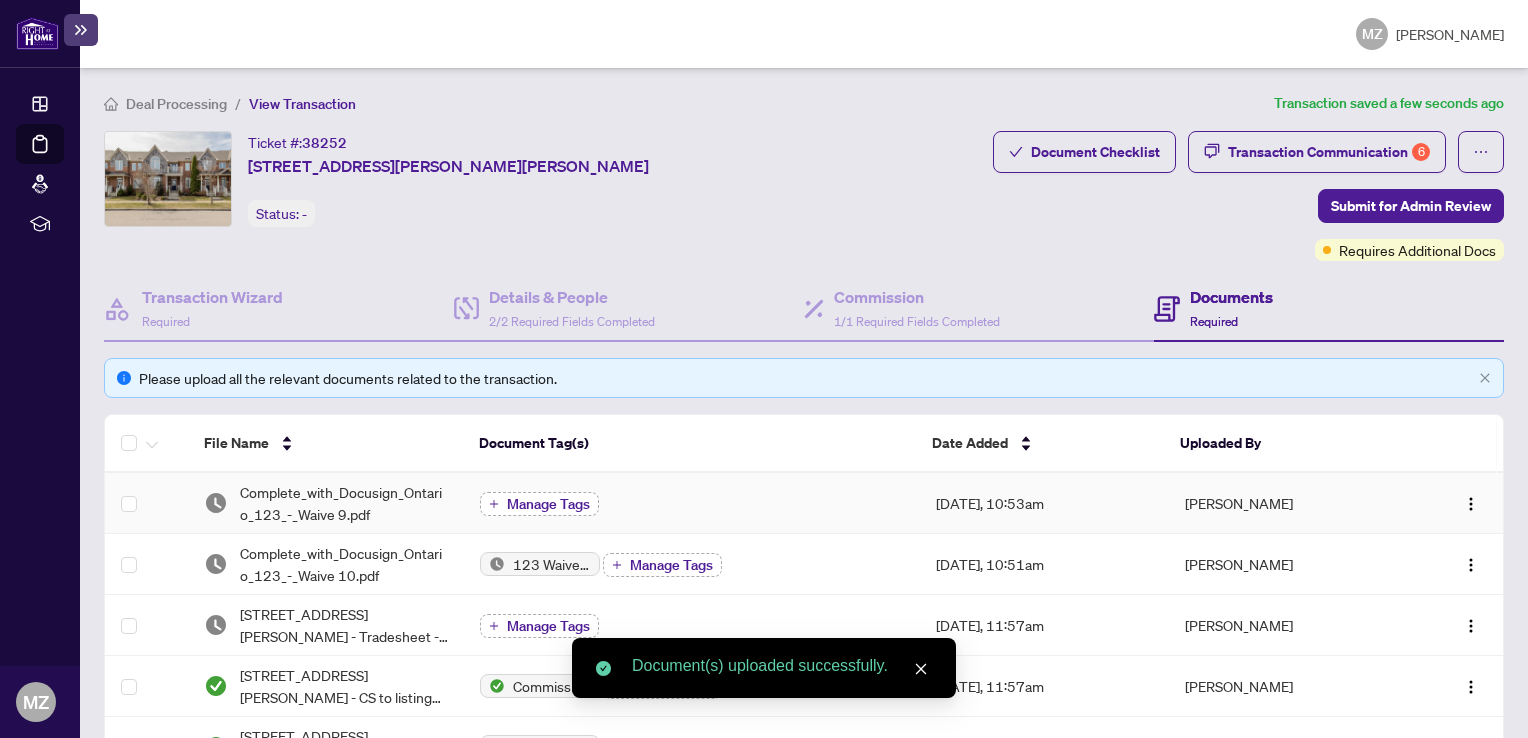 click on "Manage Tags" at bounding box center [548, 504] 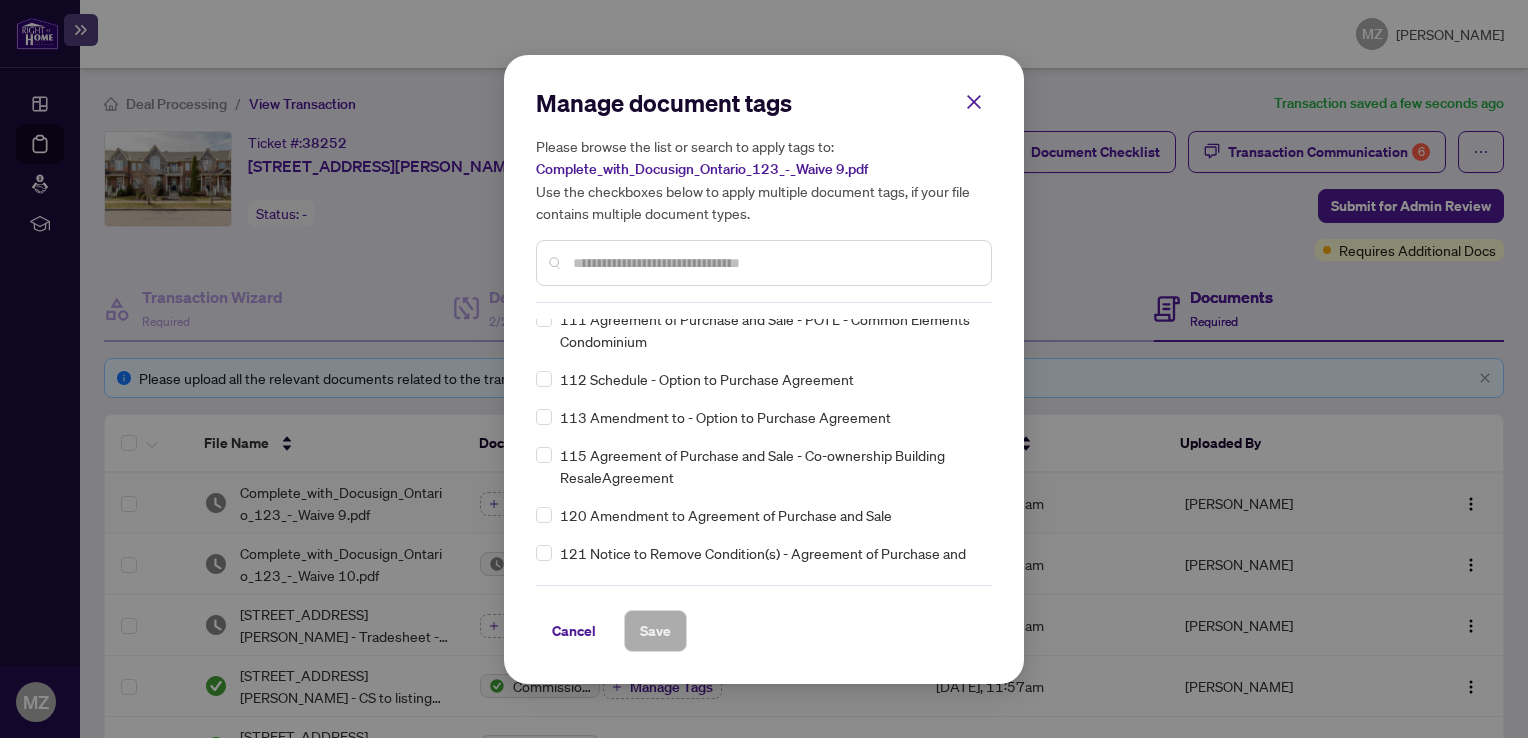 scroll, scrollTop: 5600, scrollLeft: 0, axis: vertical 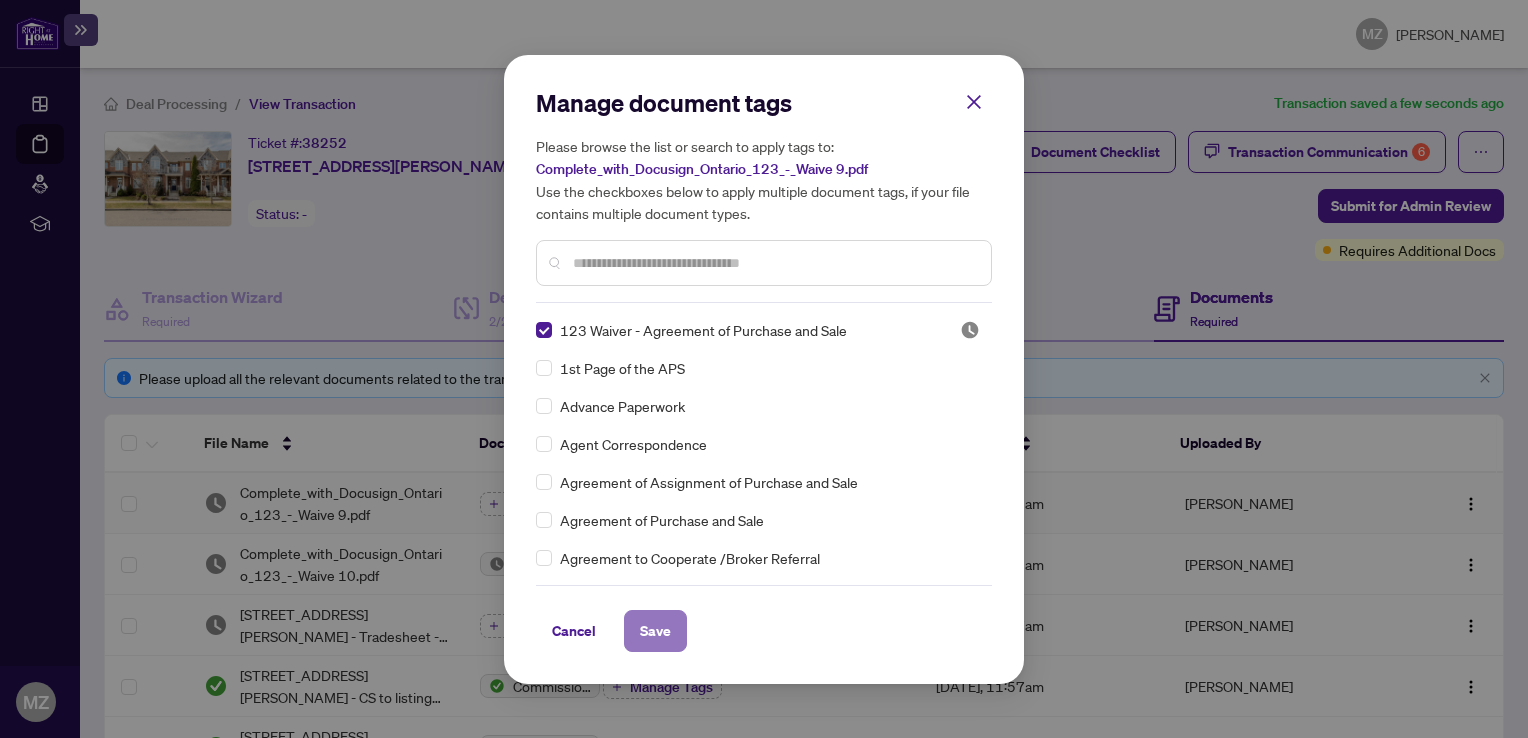 click on "Save" at bounding box center [655, 631] 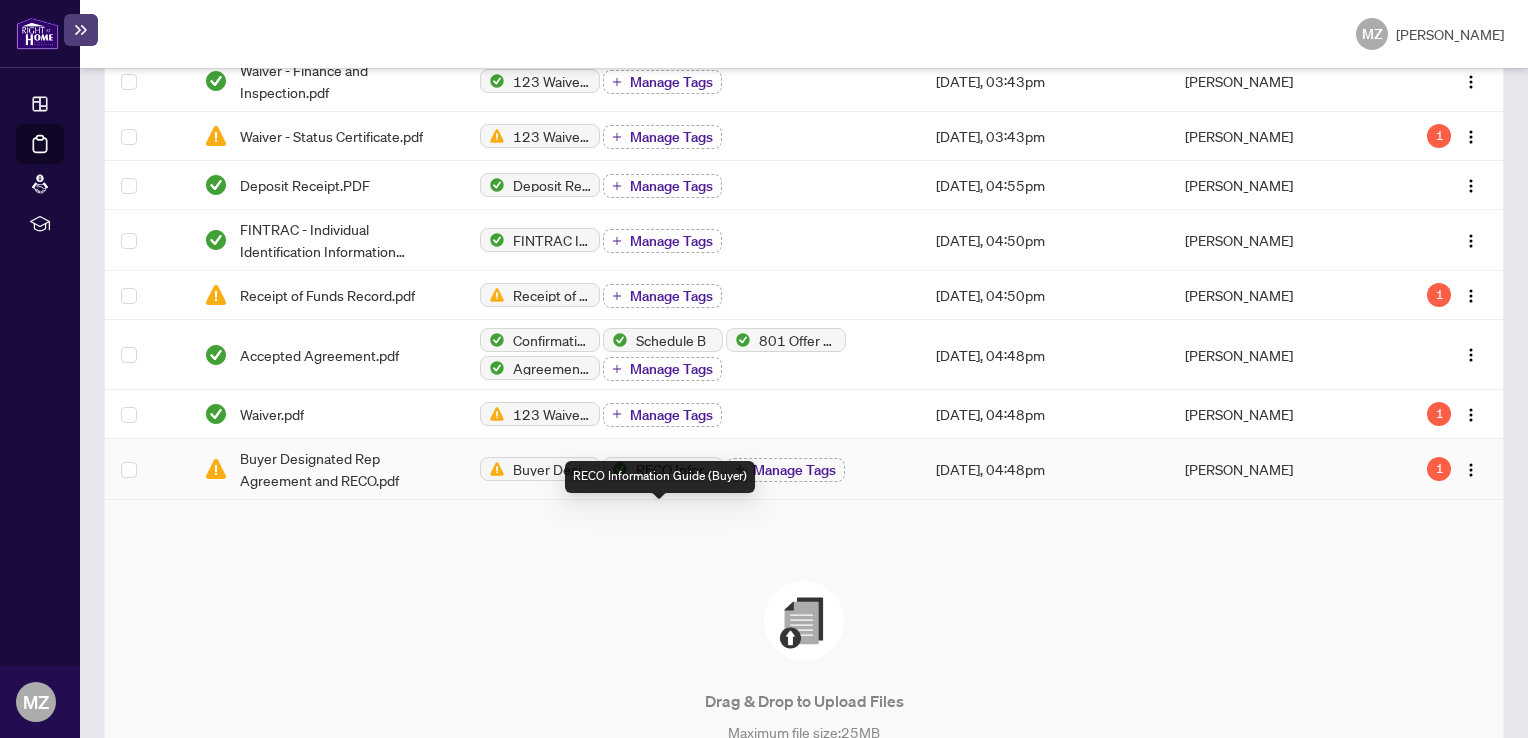 scroll, scrollTop: 688, scrollLeft: 0, axis: vertical 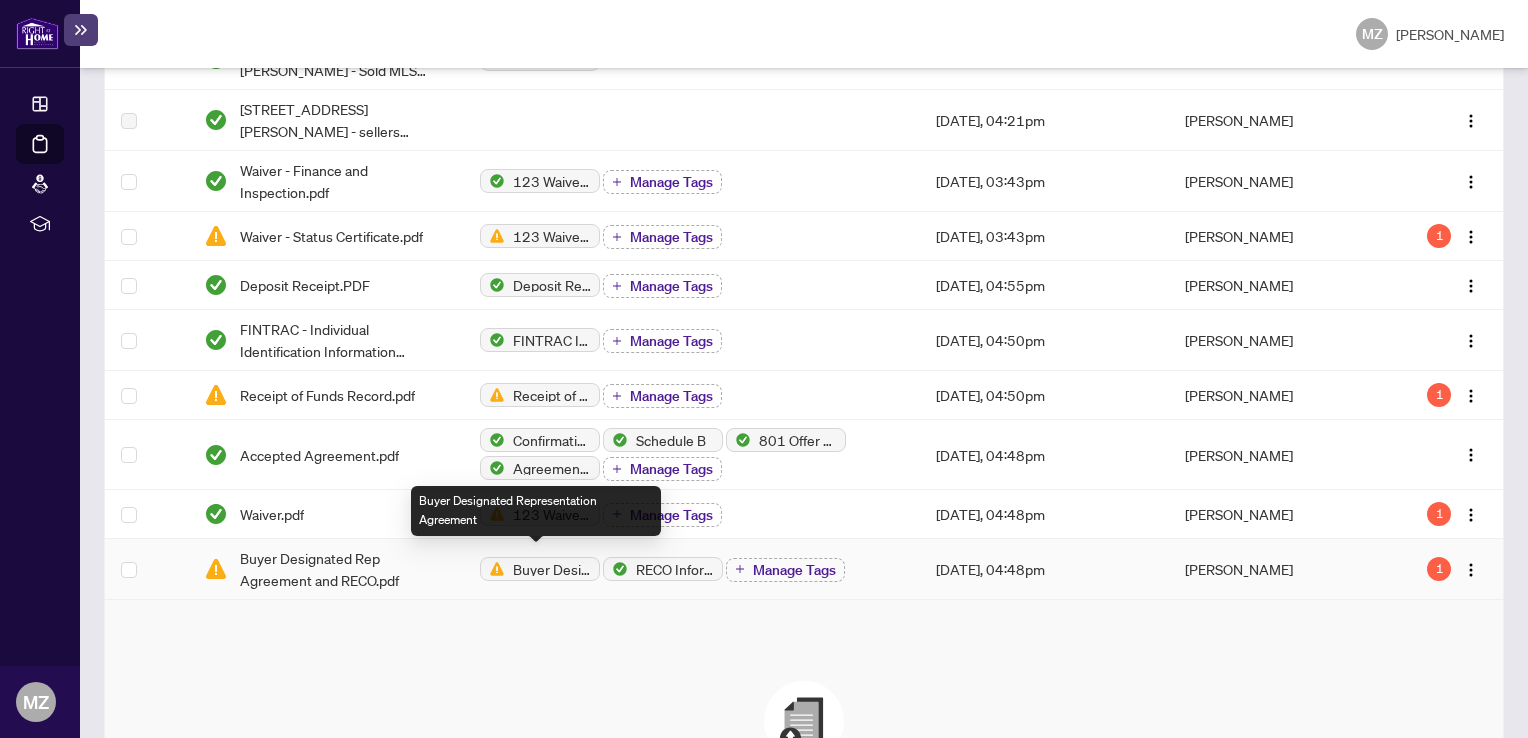 click on "Buyer Designated Representation Agreement" at bounding box center [552, 569] 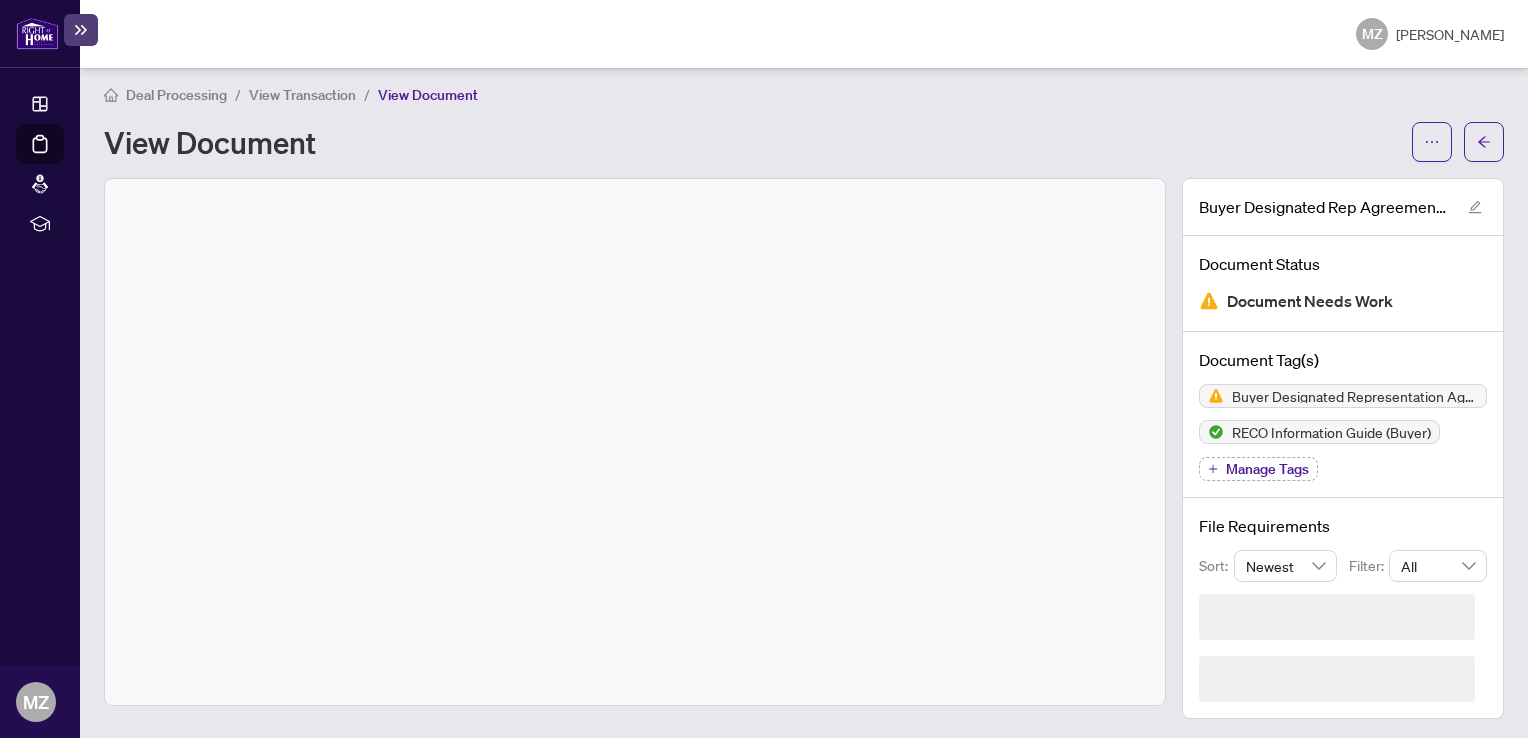 scroll, scrollTop: 0, scrollLeft: 0, axis: both 